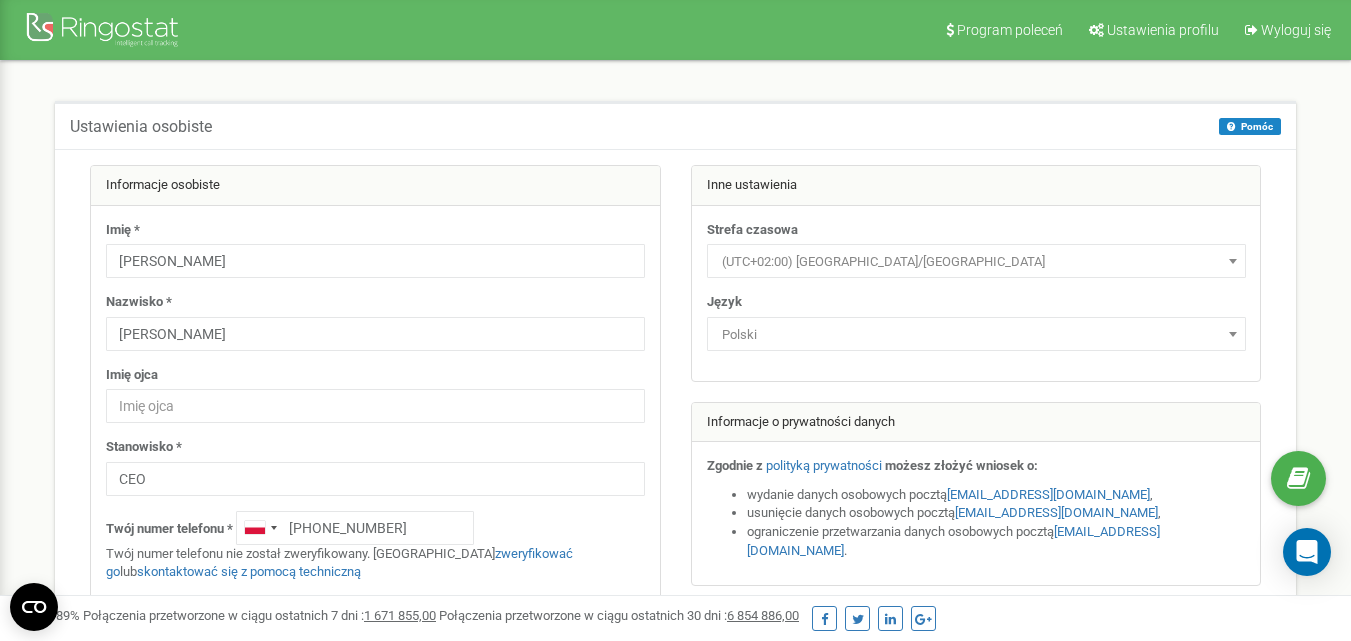scroll, scrollTop: 339, scrollLeft: 0, axis: vertical 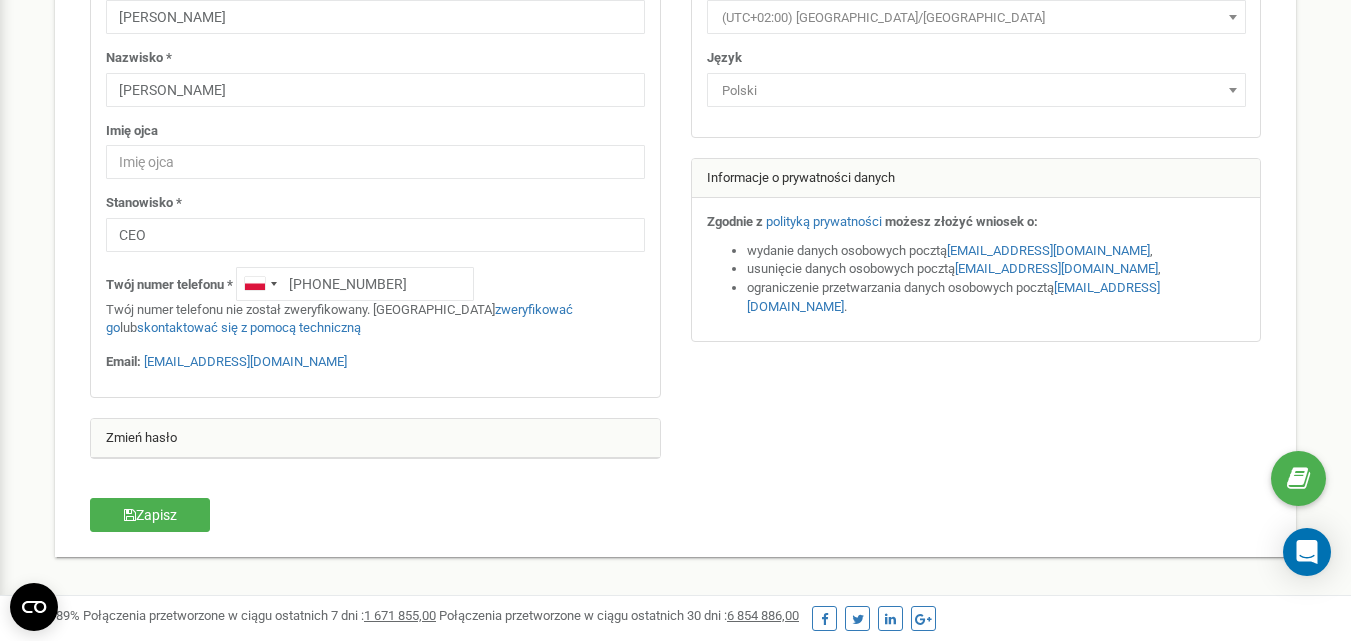 click on "Program poleceń
Ustawienia profilu
Wyloguj się
Ustawienia osobiste
Pomóc
Pomóc
Na tej stronie możesz edytować swoje ustawienia osobiste, takie jak język i strefa czasowa.
Imię * Kamil Nazwisko *" at bounding box center [675, 356] 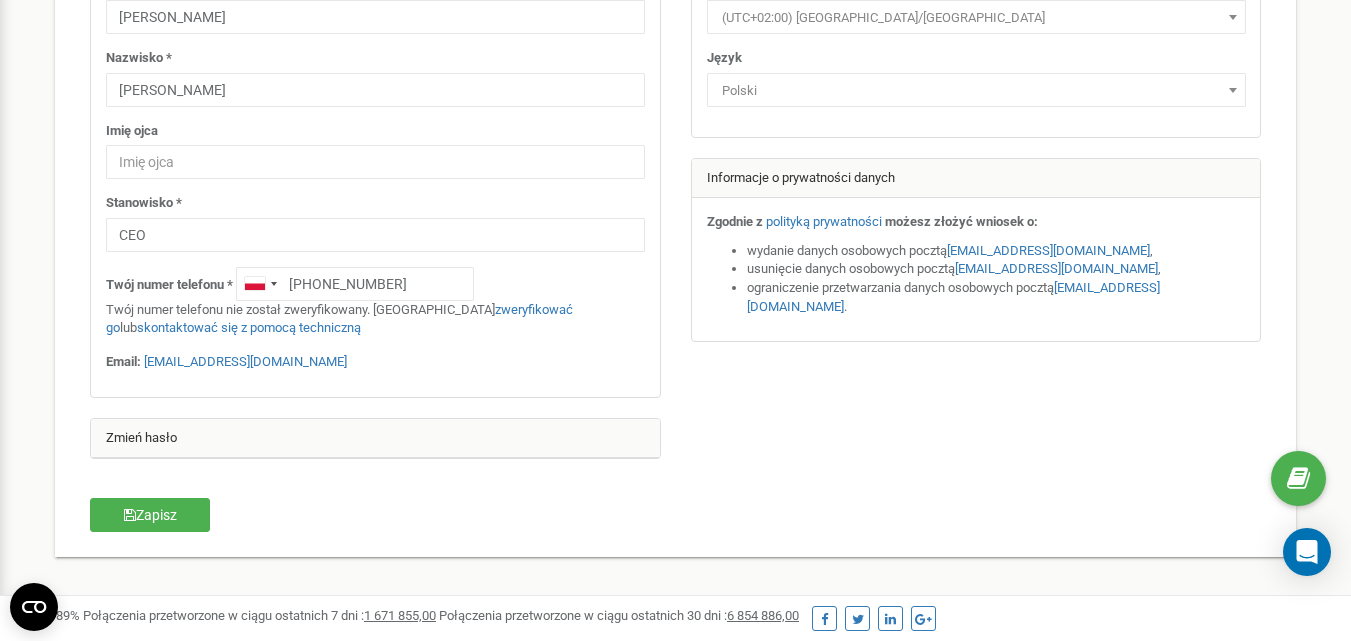 click on "Zmień hasło" at bounding box center [375, 439] 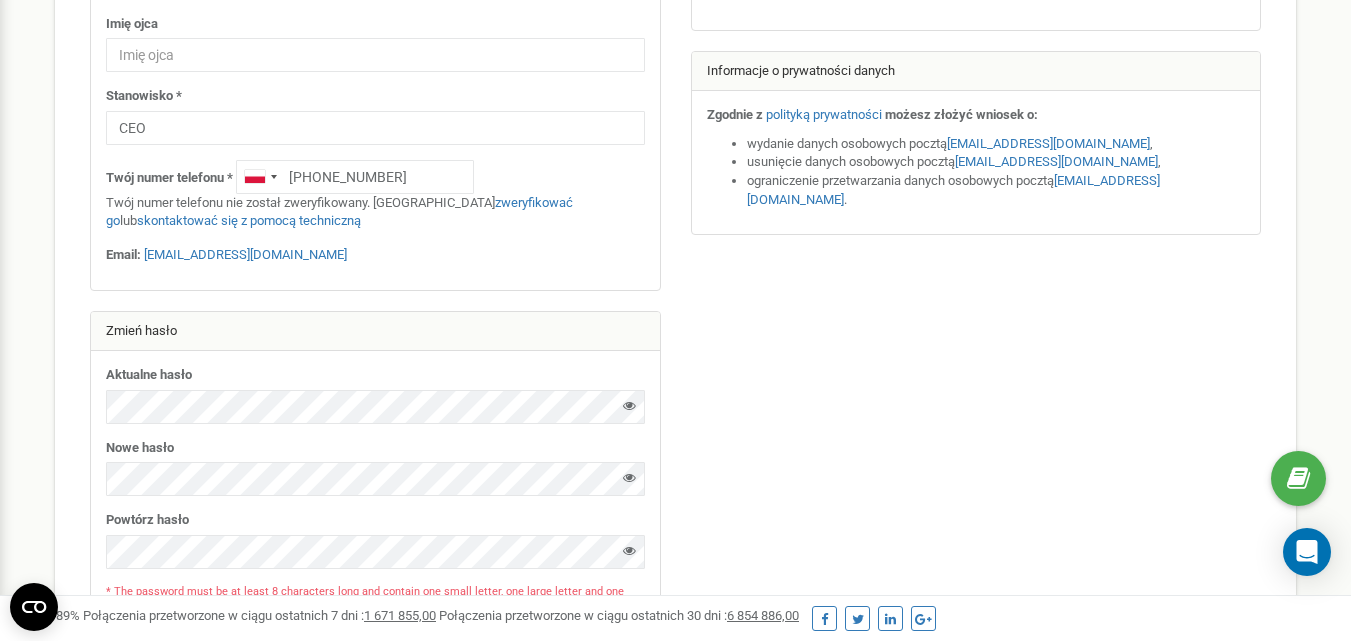 scroll, scrollTop: 383, scrollLeft: 0, axis: vertical 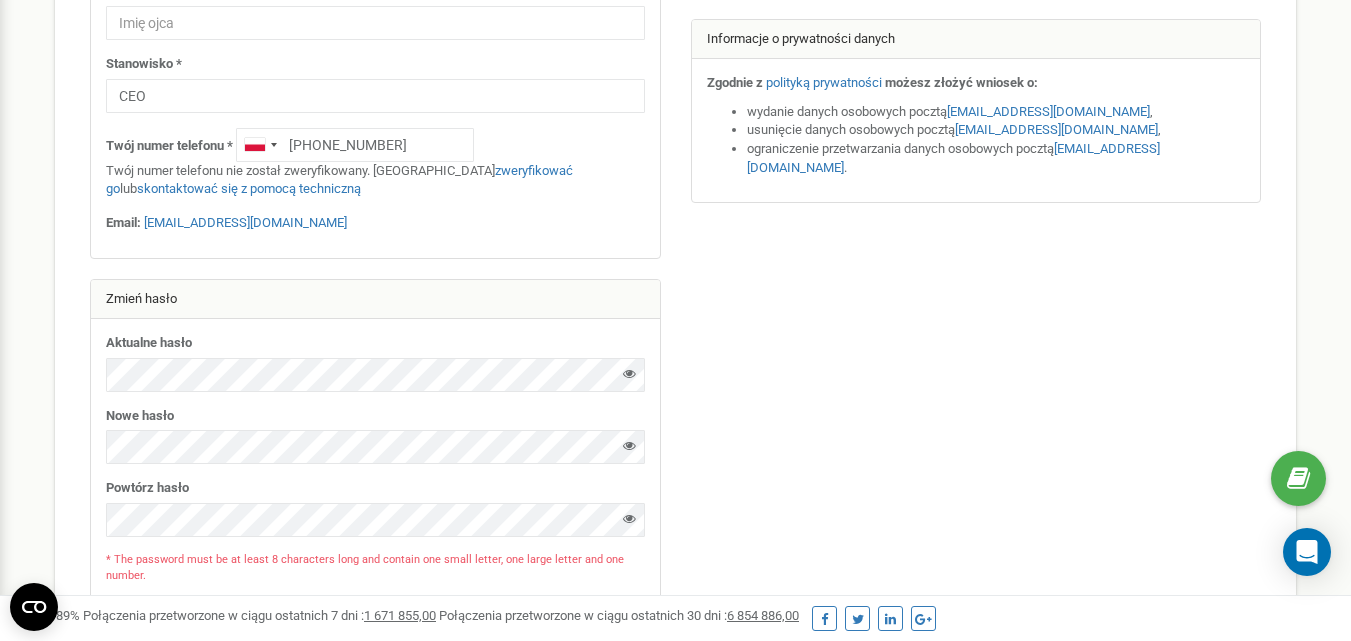 click at bounding box center [675, 205] 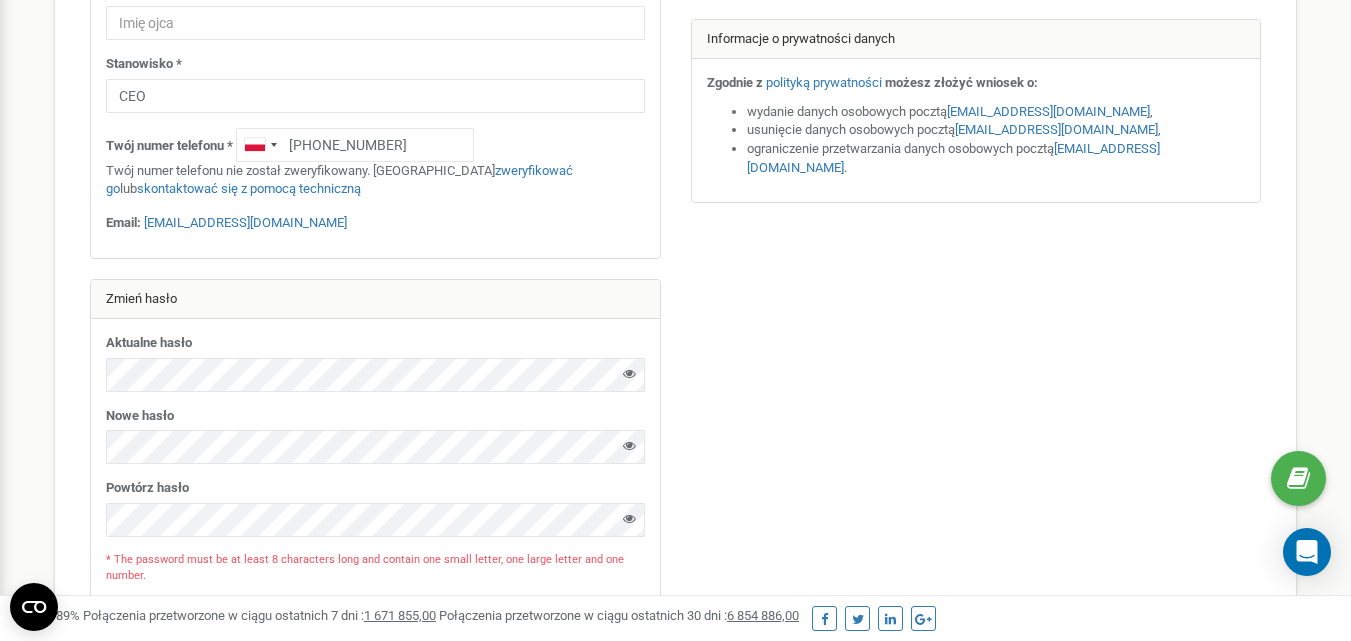 scroll, scrollTop: 0, scrollLeft: 0, axis: both 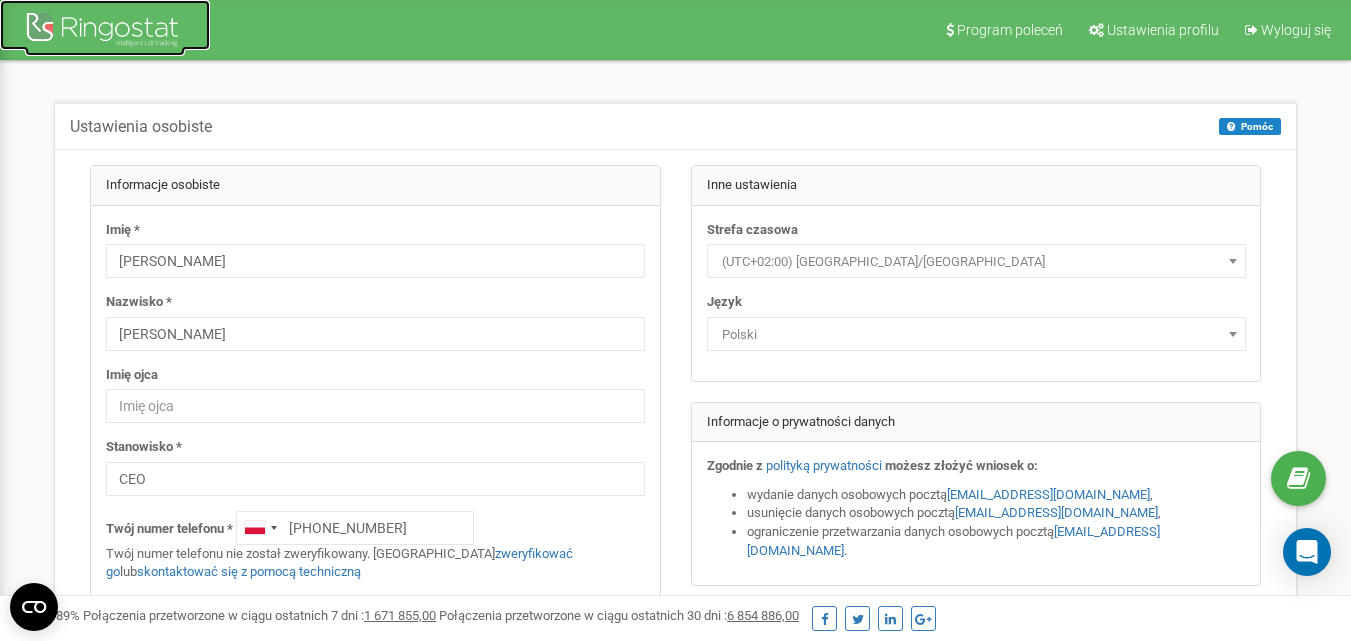 click at bounding box center (105, 32) 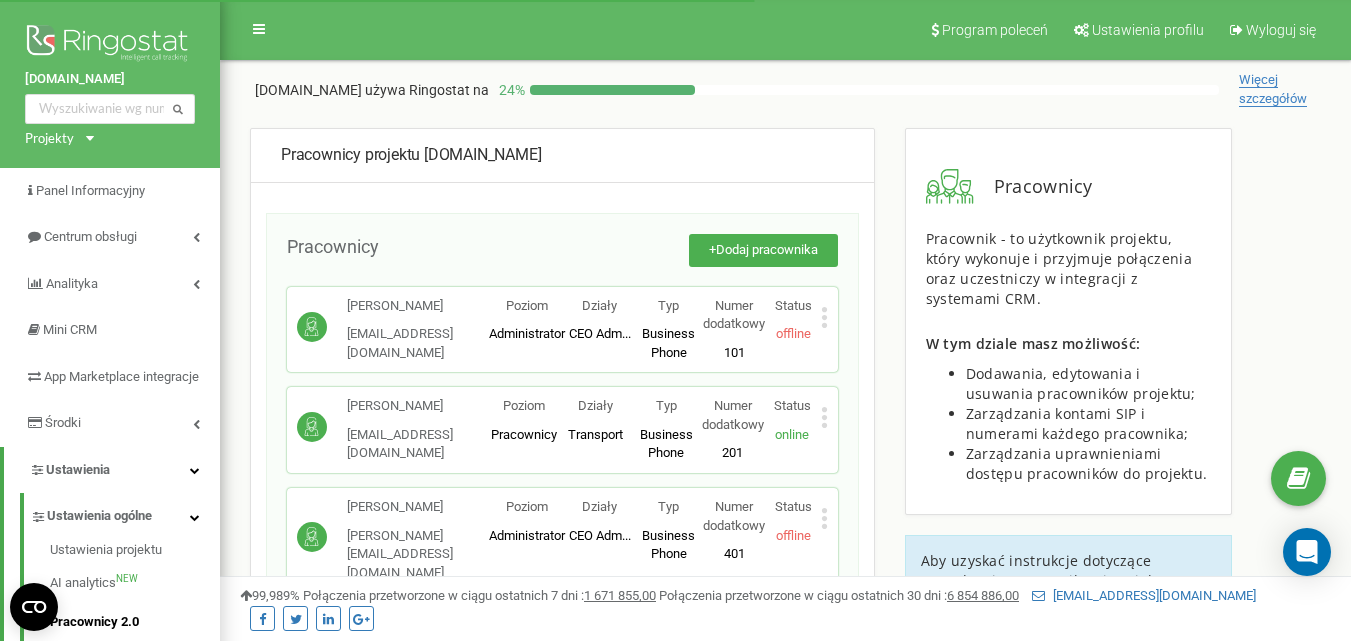 scroll, scrollTop: 0, scrollLeft: 0, axis: both 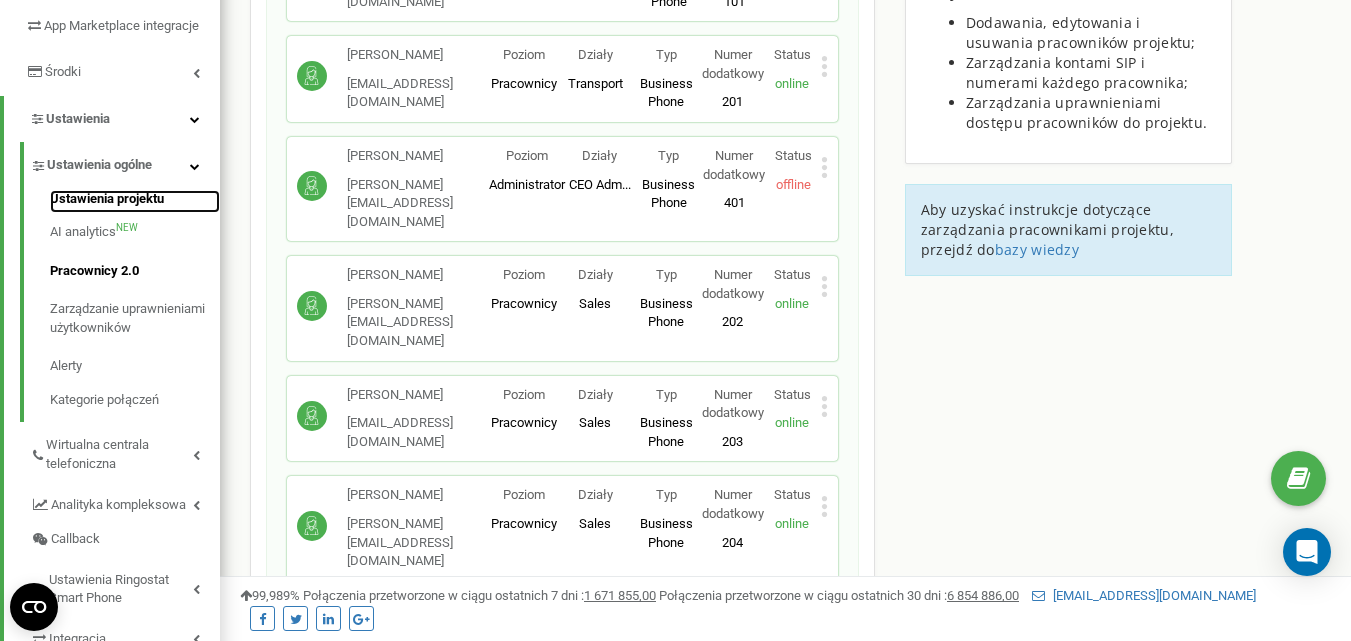 click on "Ustawienia projektu" at bounding box center [135, 202] 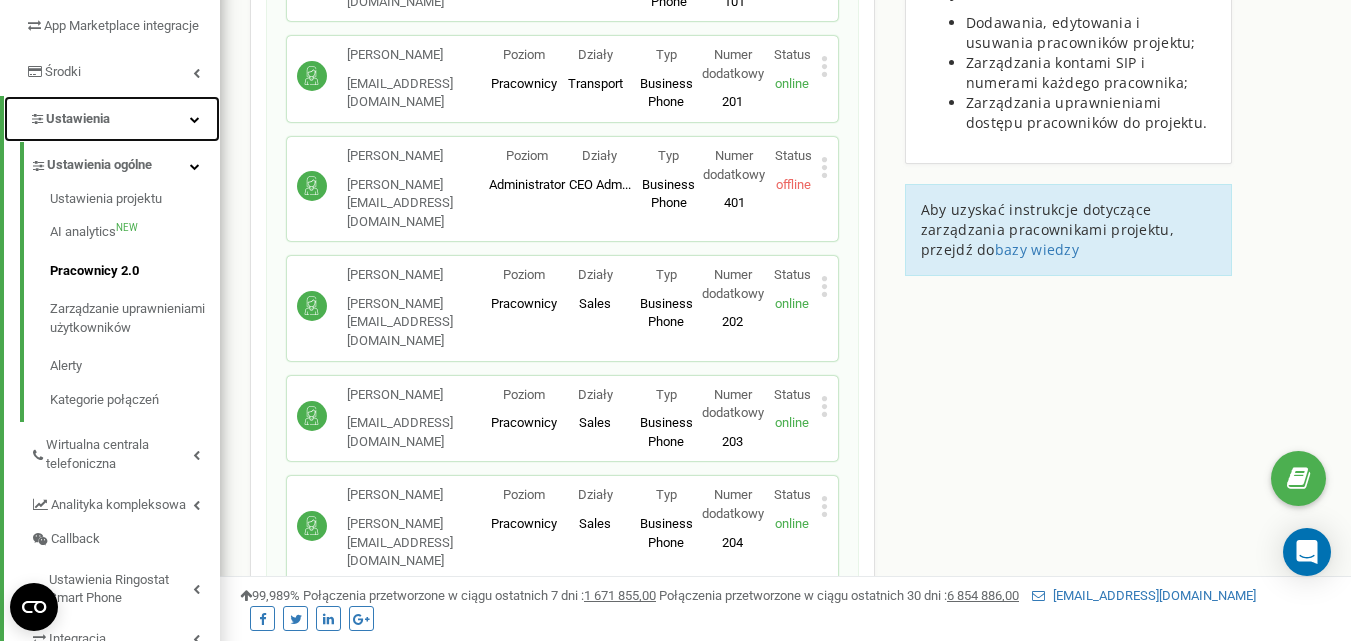 click on "Ustawienia" at bounding box center [112, 119] 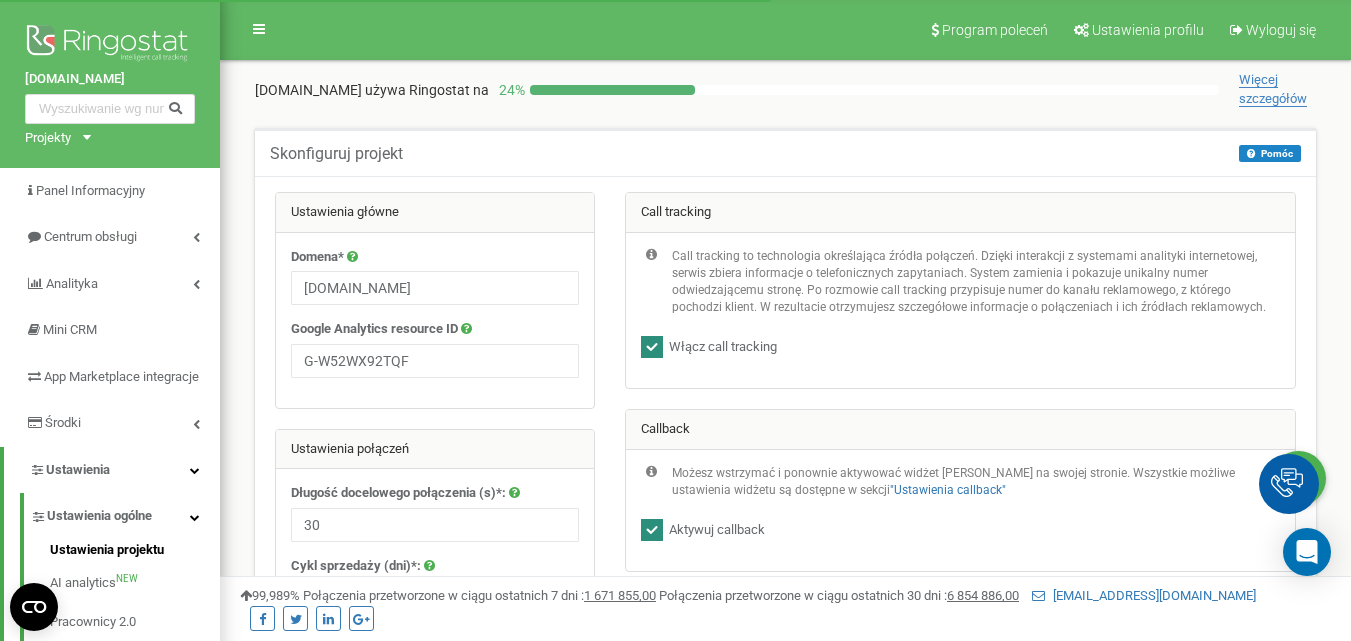scroll, scrollTop: 0, scrollLeft: 0, axis: both 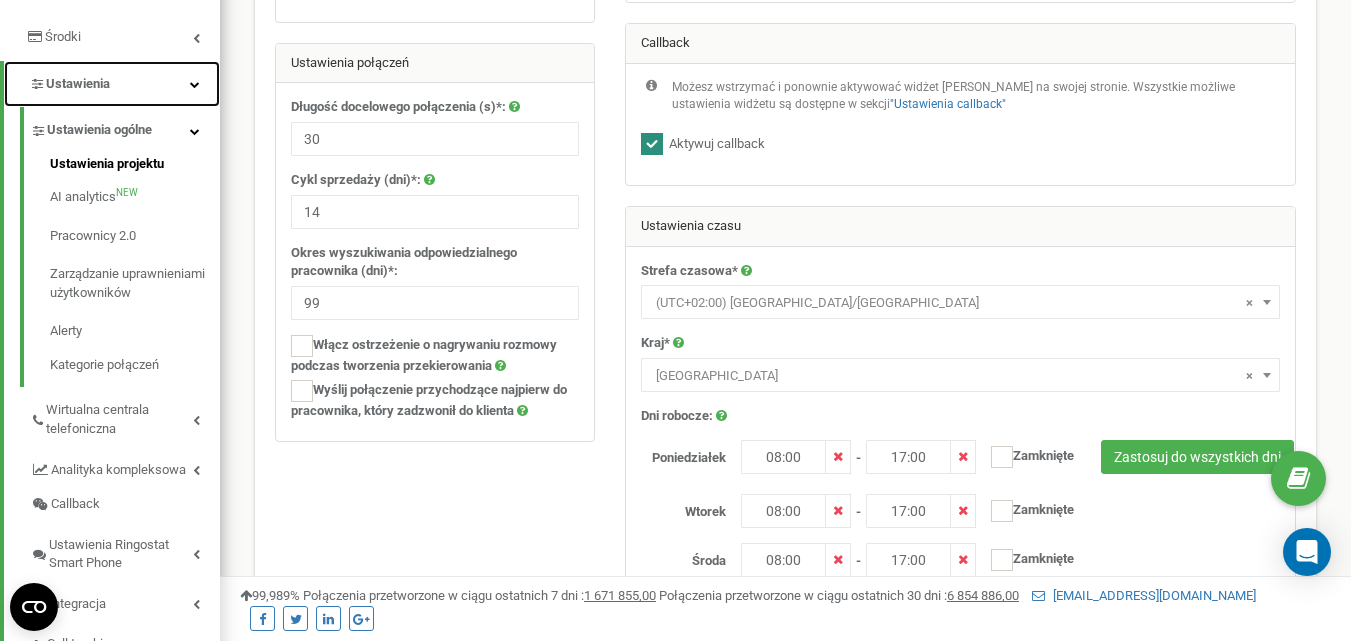 click at bounding box center (195, 84) 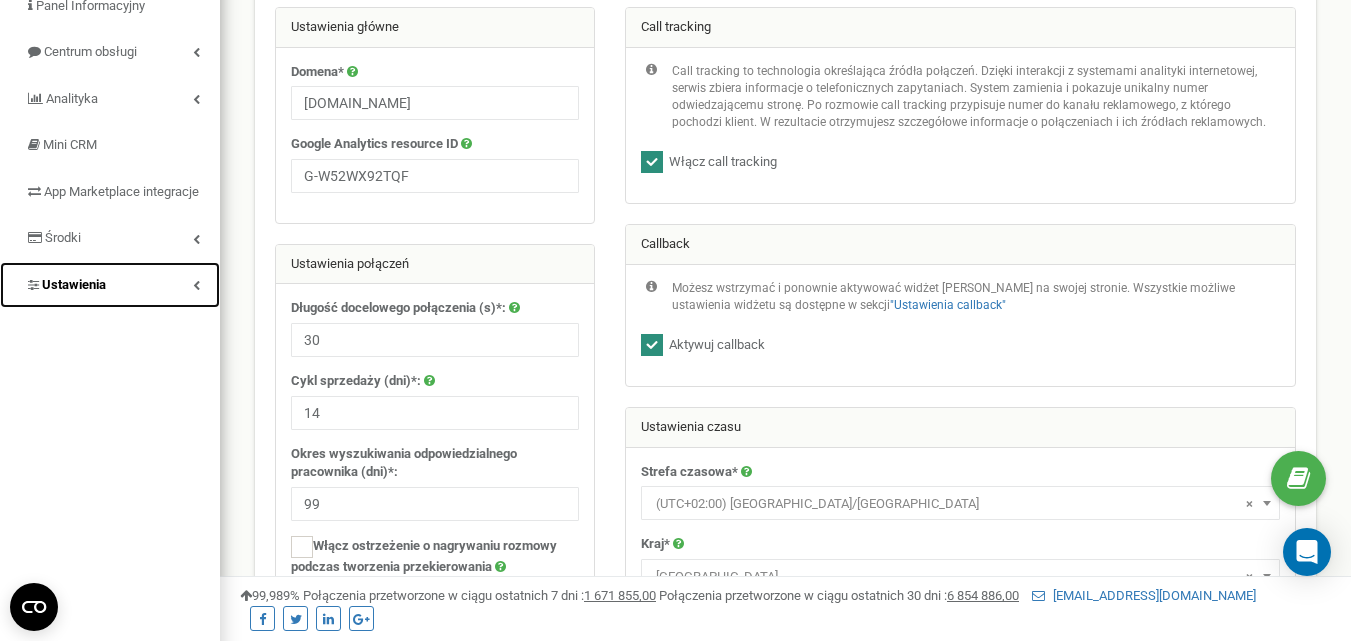scroll, scrollTop: 188, scrollLeft: 0, axis: vertical 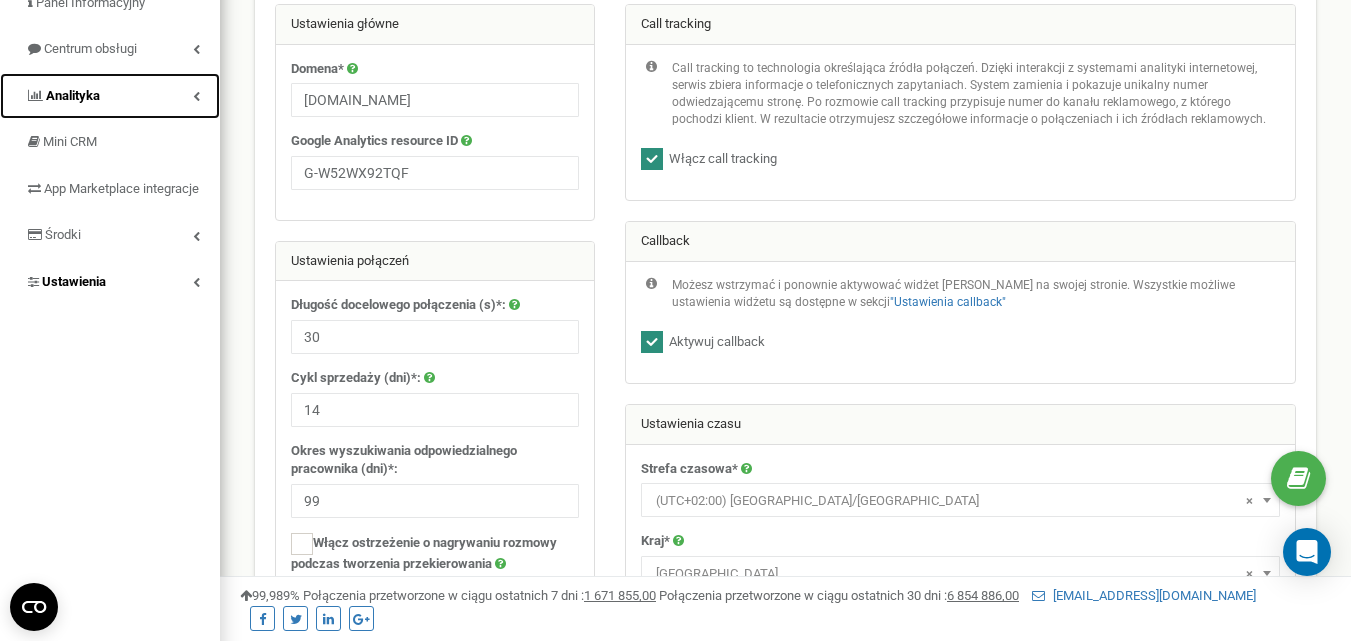 click on "Analityka" at bounding box center (110, 96) 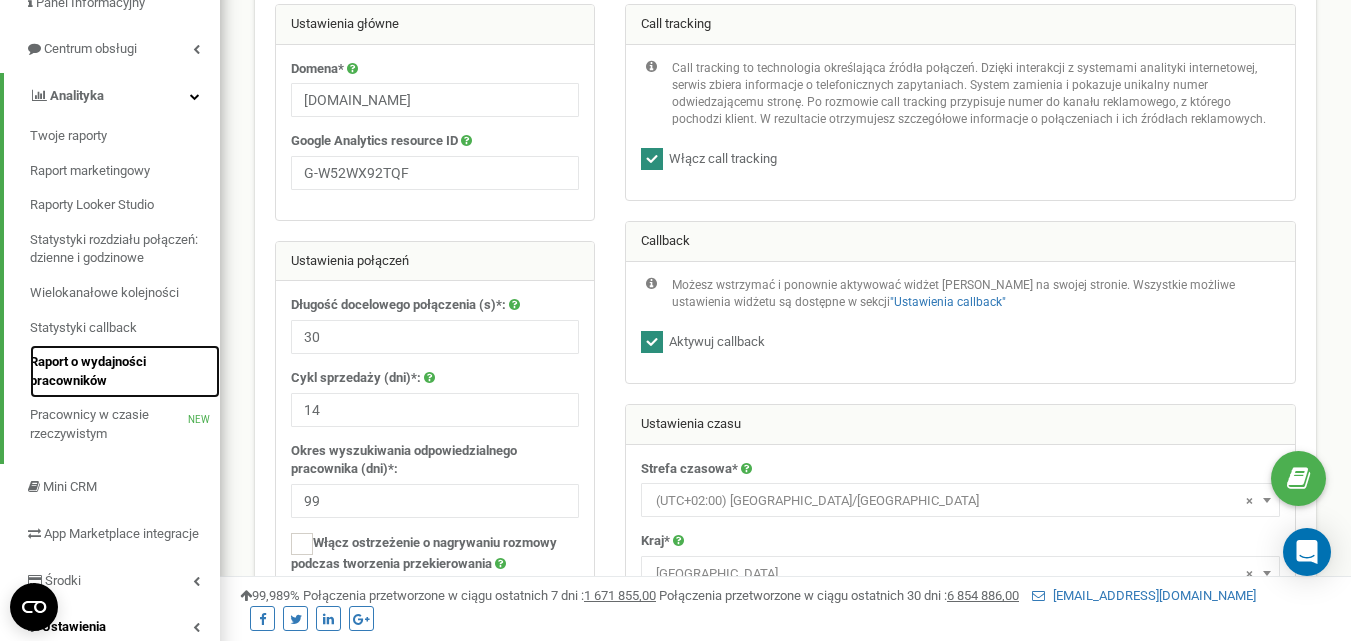 click on "Raport o wydajności pracowników" at bounding box center [120, 371] 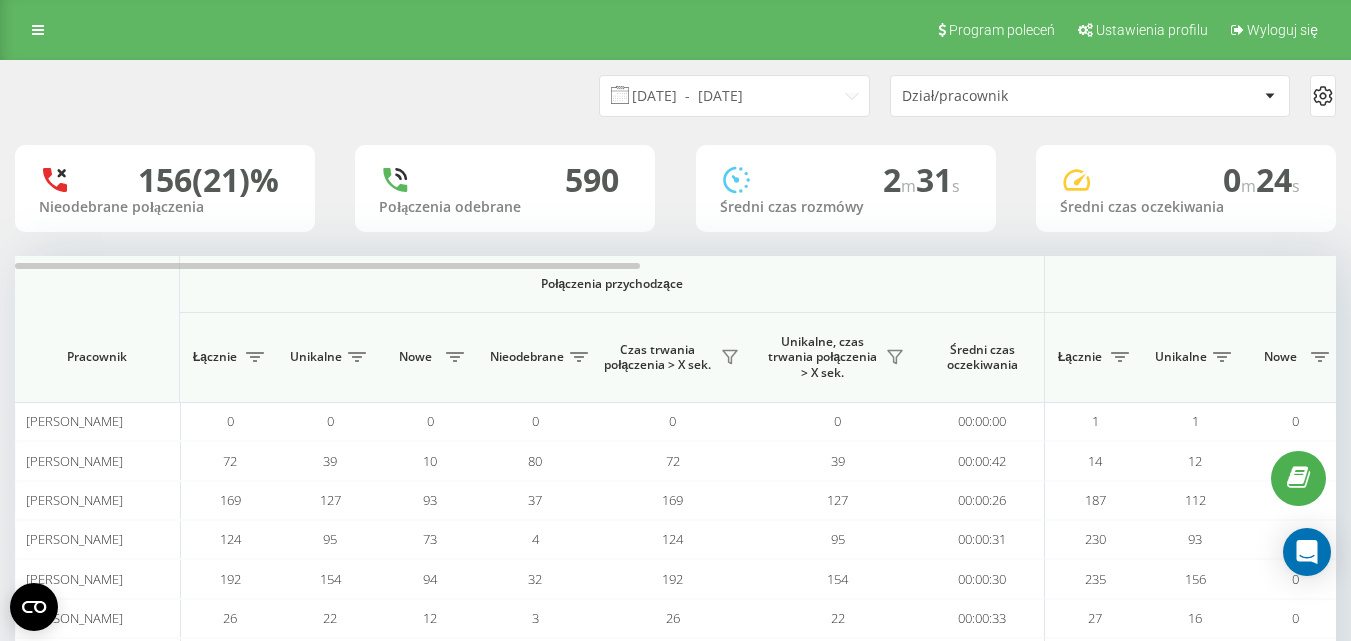 scroll, scrollTop: 0, scrollLeft: 0, axis: both 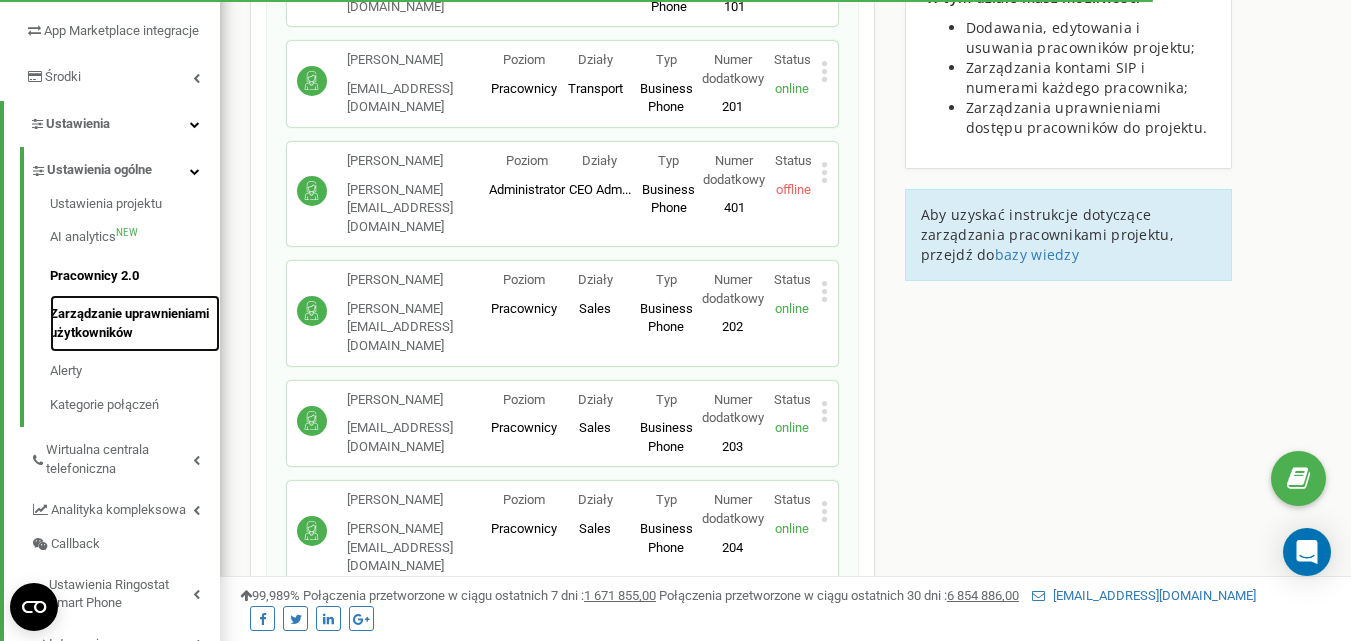 click on "Zarządzanie uprawnieniami użytkowników" at bounding box center (135, 323) 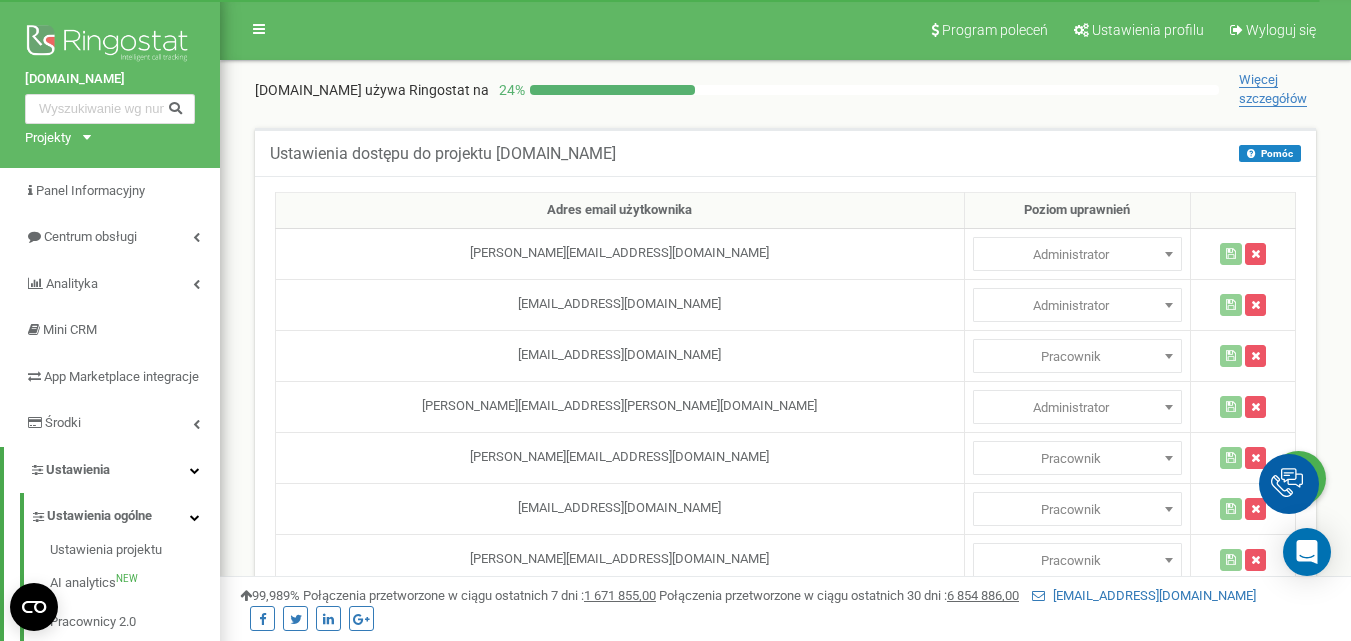 scroll, scrollTop: 0, scrollLeft: 0, axis: both 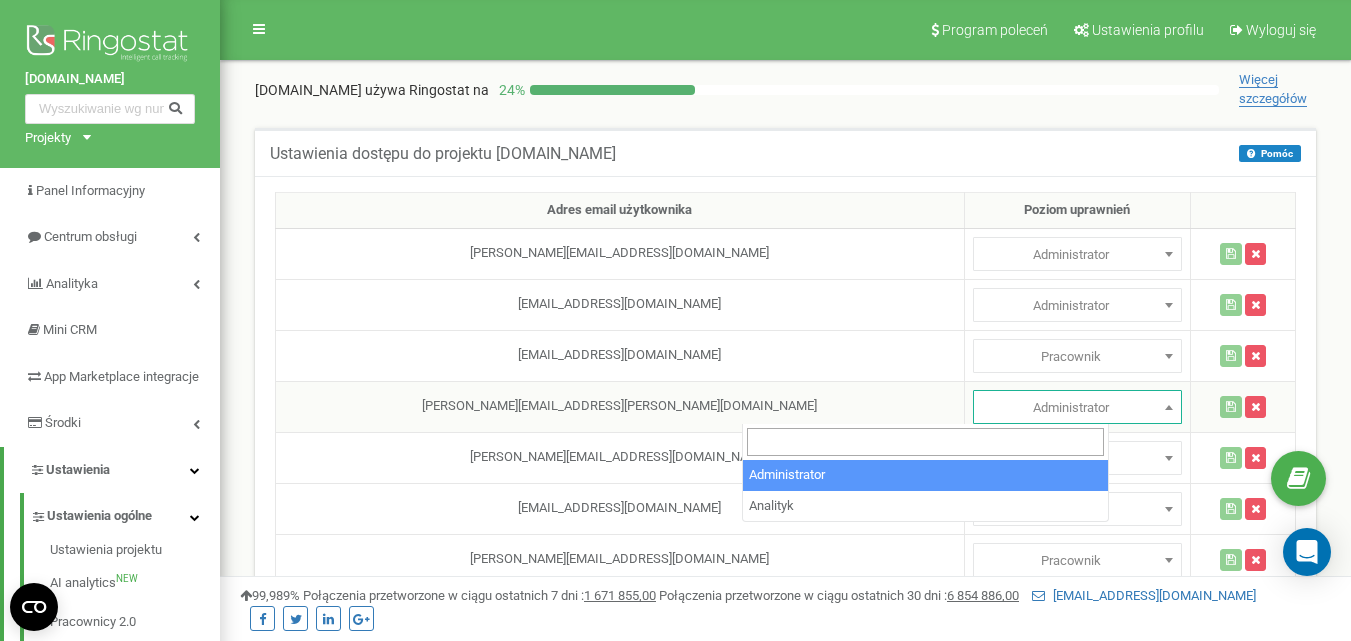click at bounding box center [1169, 407] 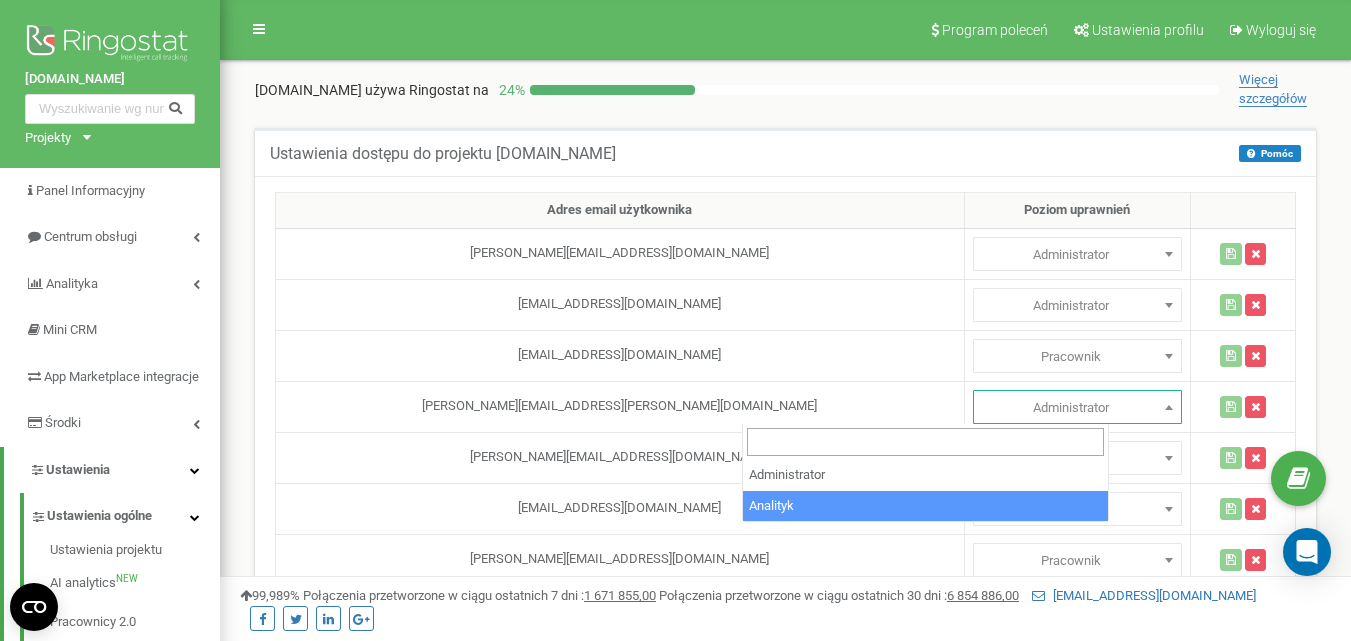 select on "2" 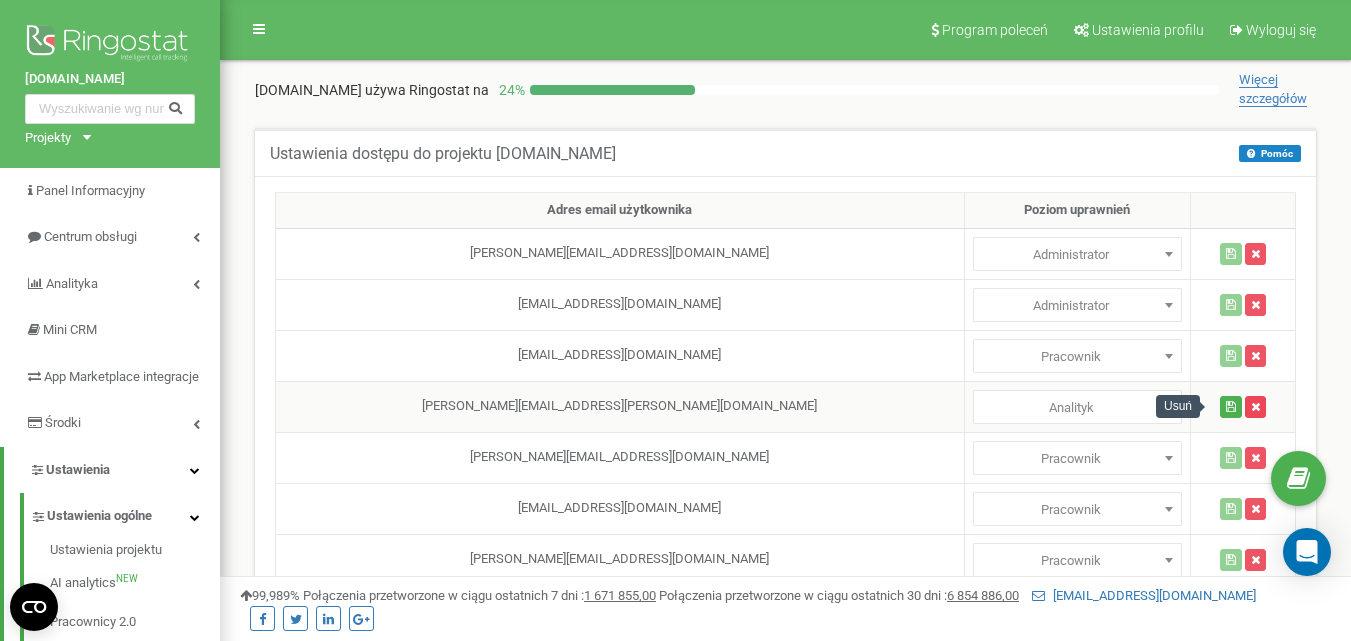 click at bounding box center [1255, 407] 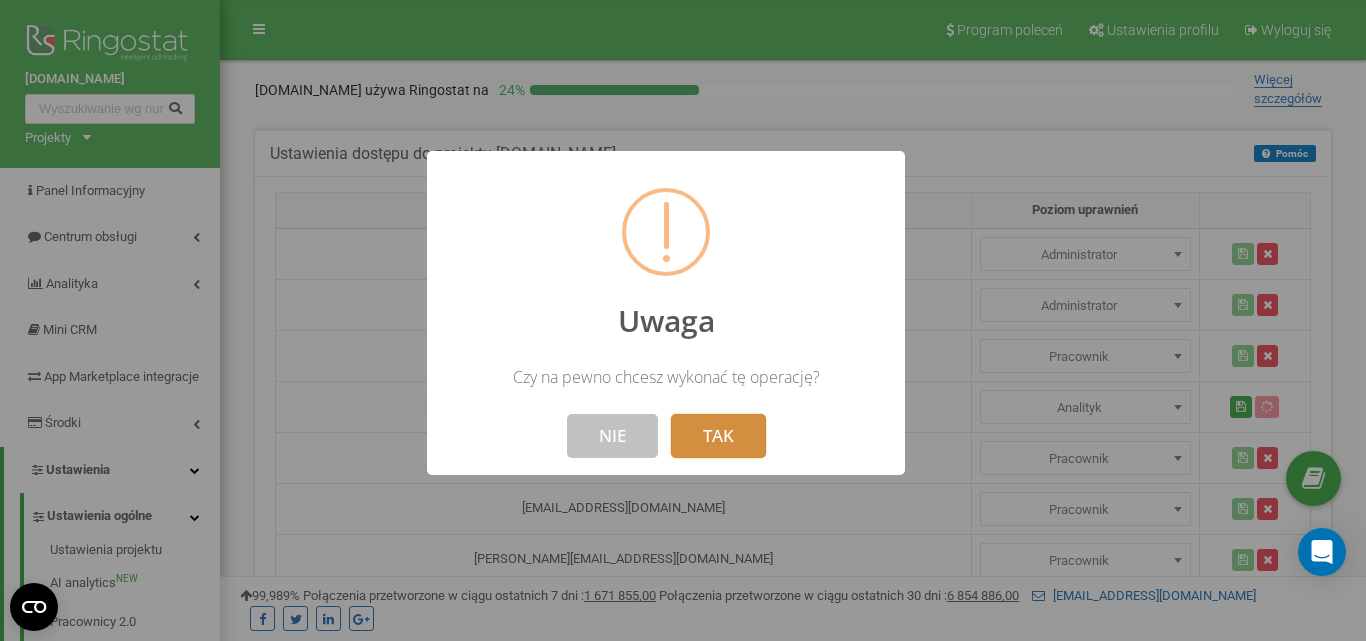 click on "TAK" at bounding box center [718, 436] 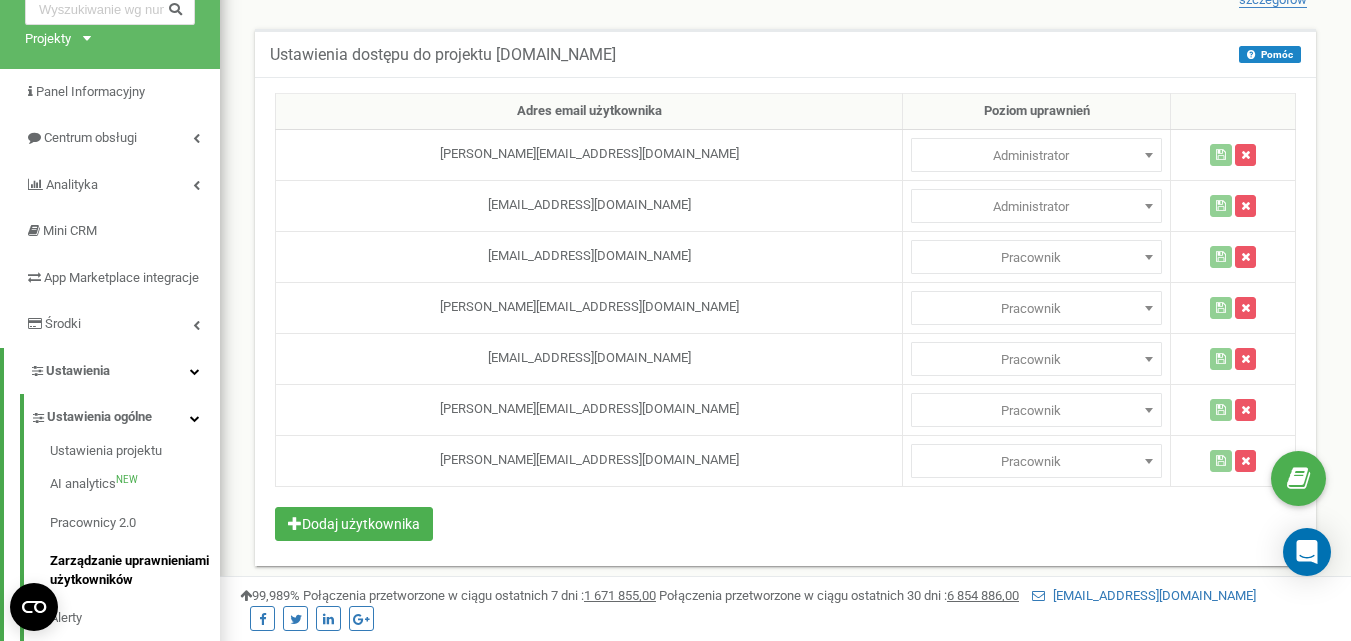 scroll, scrollTop: 97, scrollLeft: 0, axis: vertical 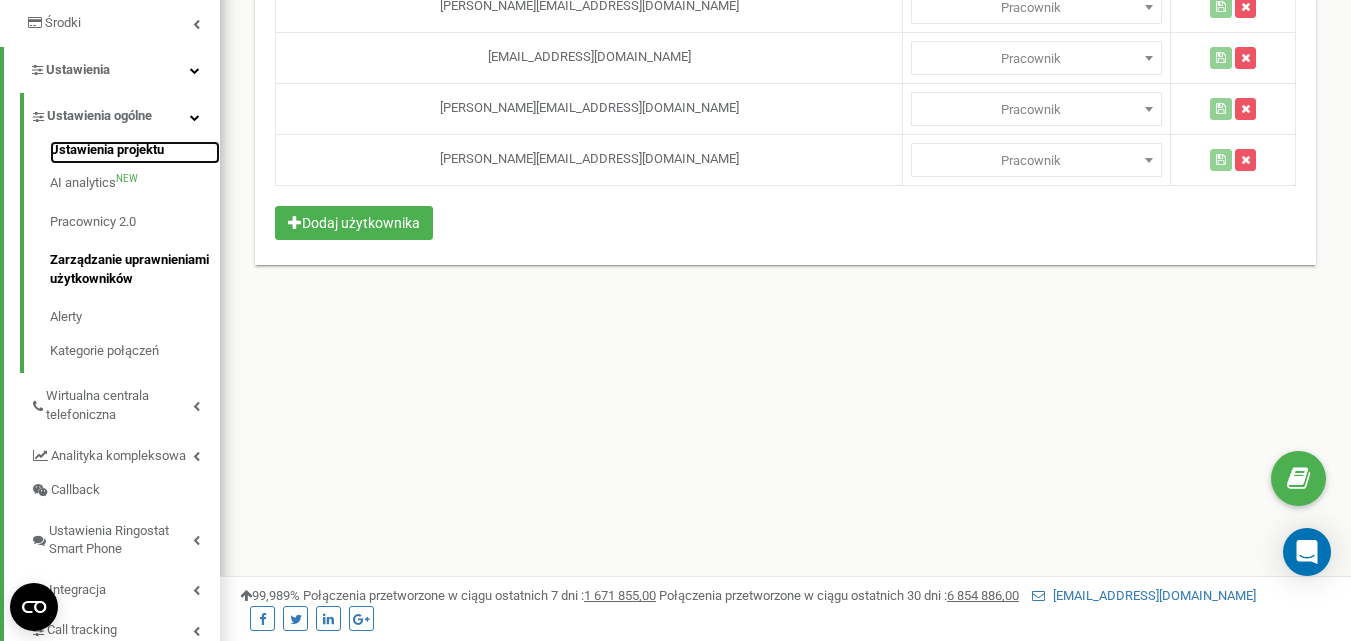 click on "Ustawienia projektu" at bounding box center [135, 153] 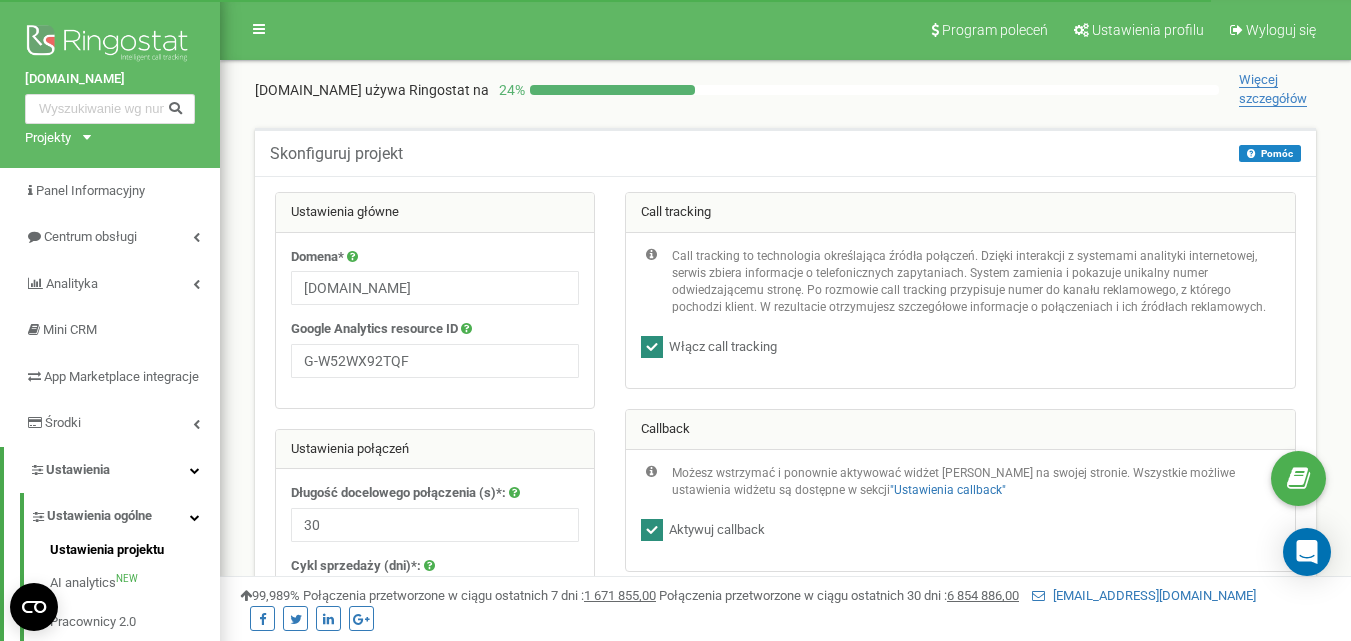 scroll, scrollTop: 51, scrollLeft: 0, axis: vertical 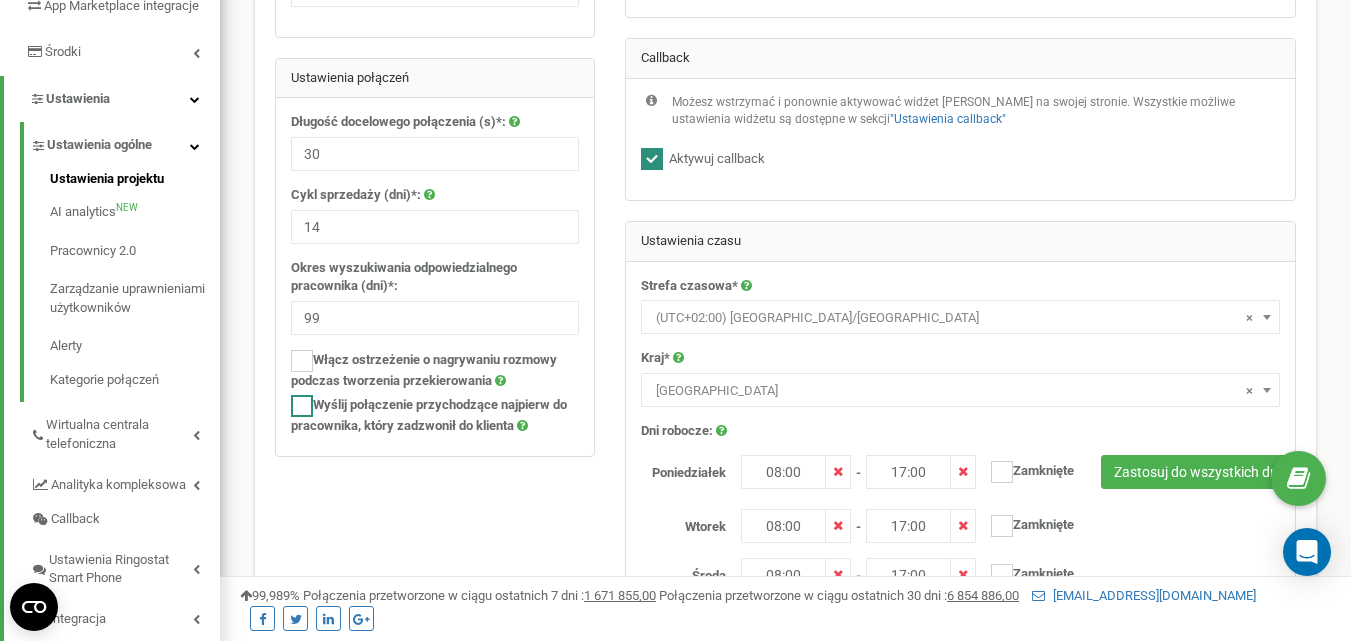 click at bounding box center (302, 406) 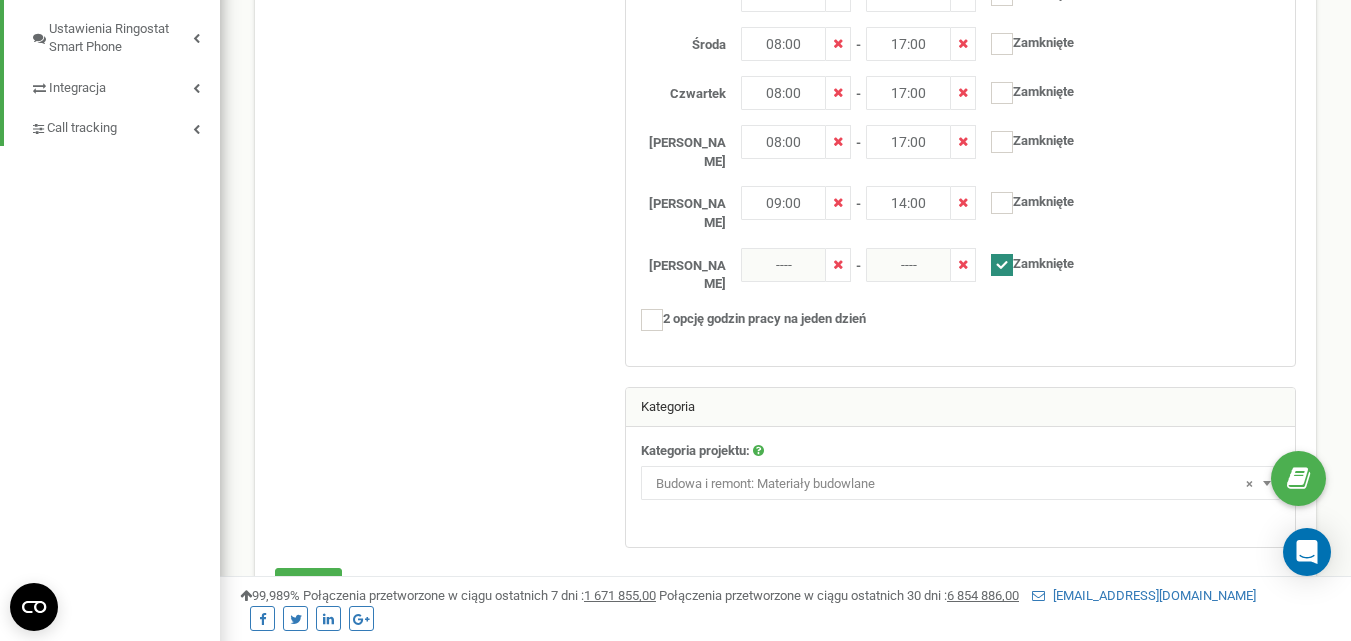 scroll, scrollTop: 917, scrollLeft: 0, axis: vertical 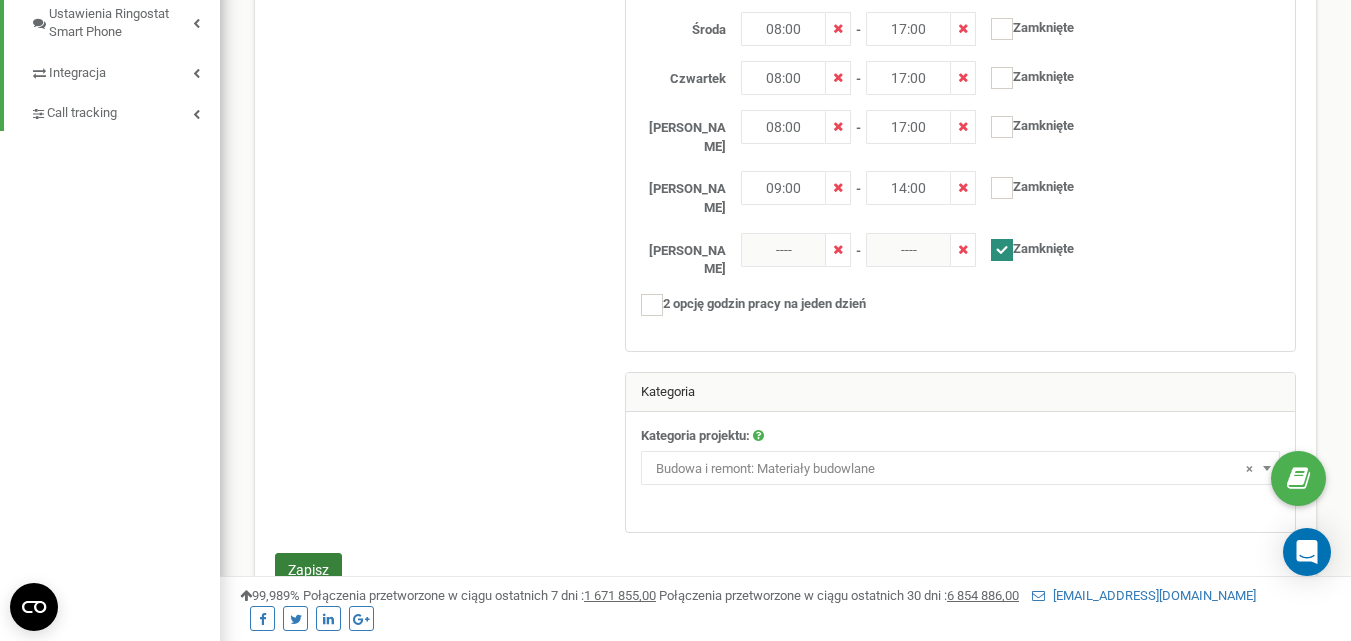 click on "Zapisz" at bounding box center [308, 570] 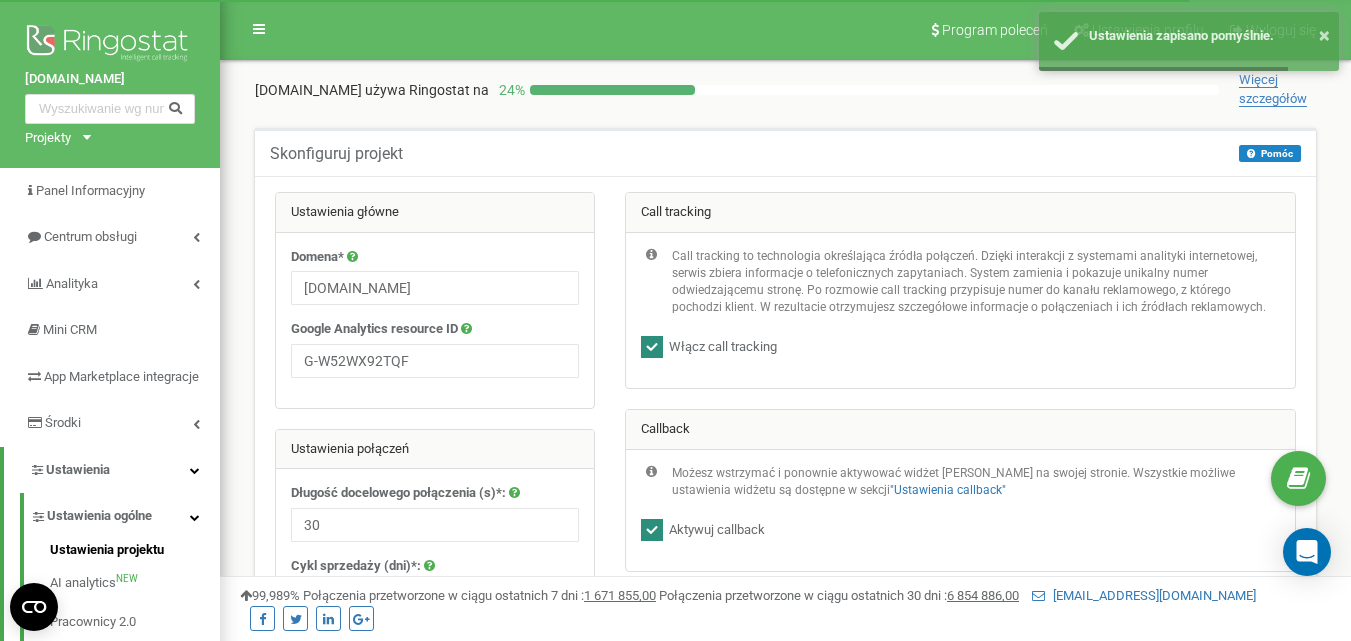 scroll, scrollTop: 0, scrollLeft: 0, axis: both 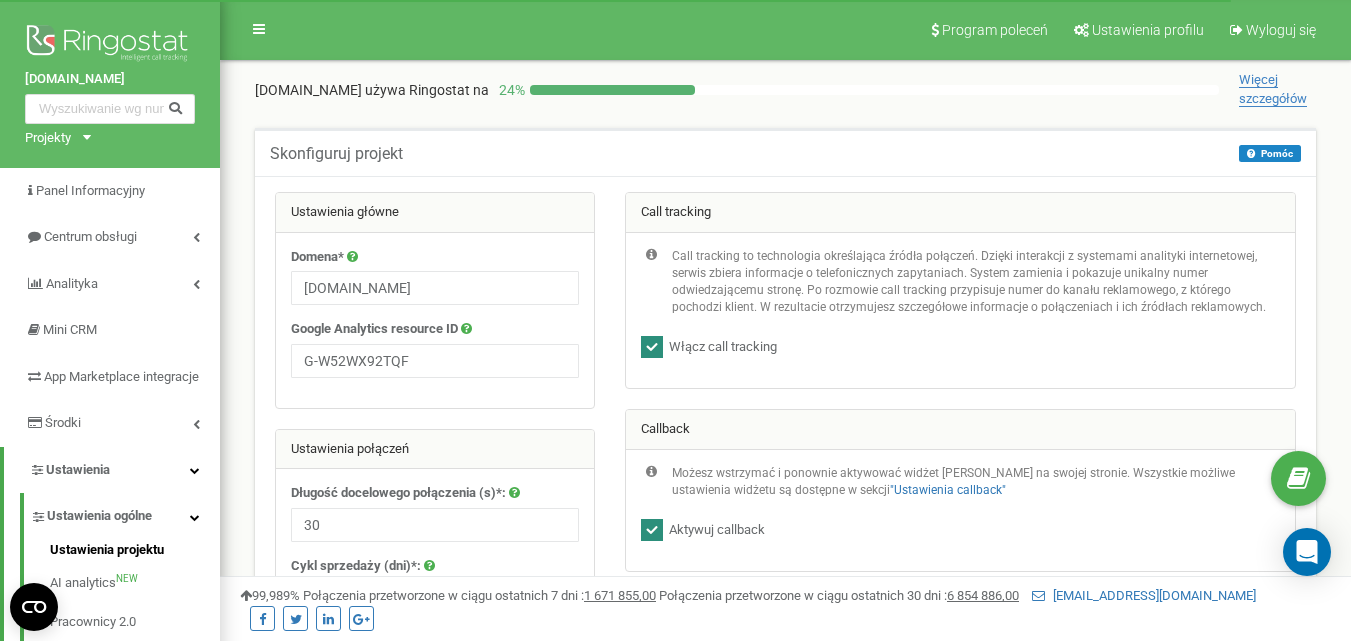 click on "Więcej szczegółów" at bounding box center [1273, 89] 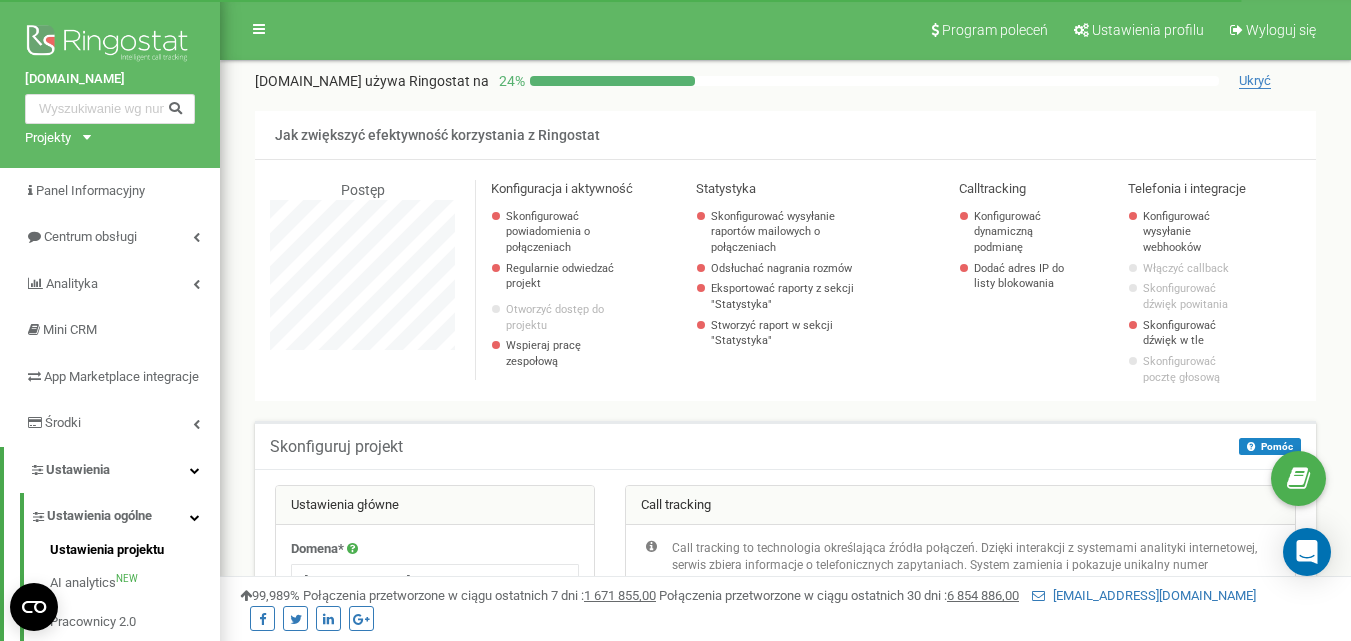 scroll, scrollTop: 998150, scrollLeft: 998869, axis: both 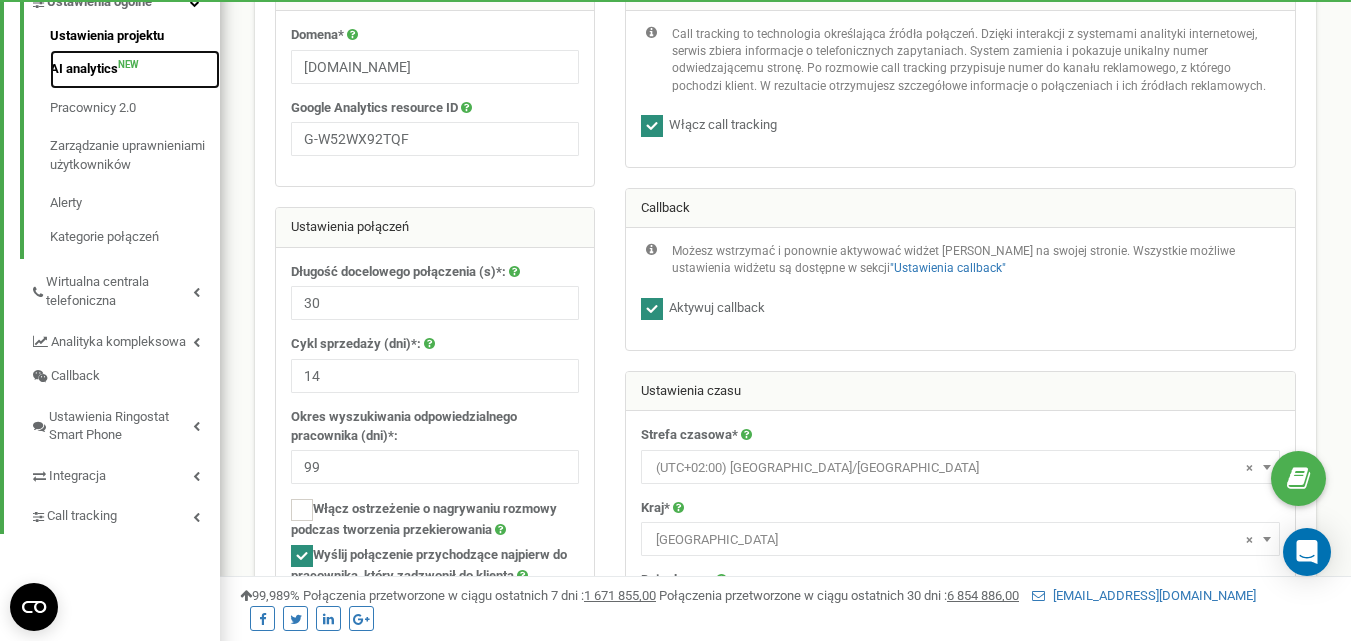 click on "AI analytics NEW" at bounding box center [135, 69] 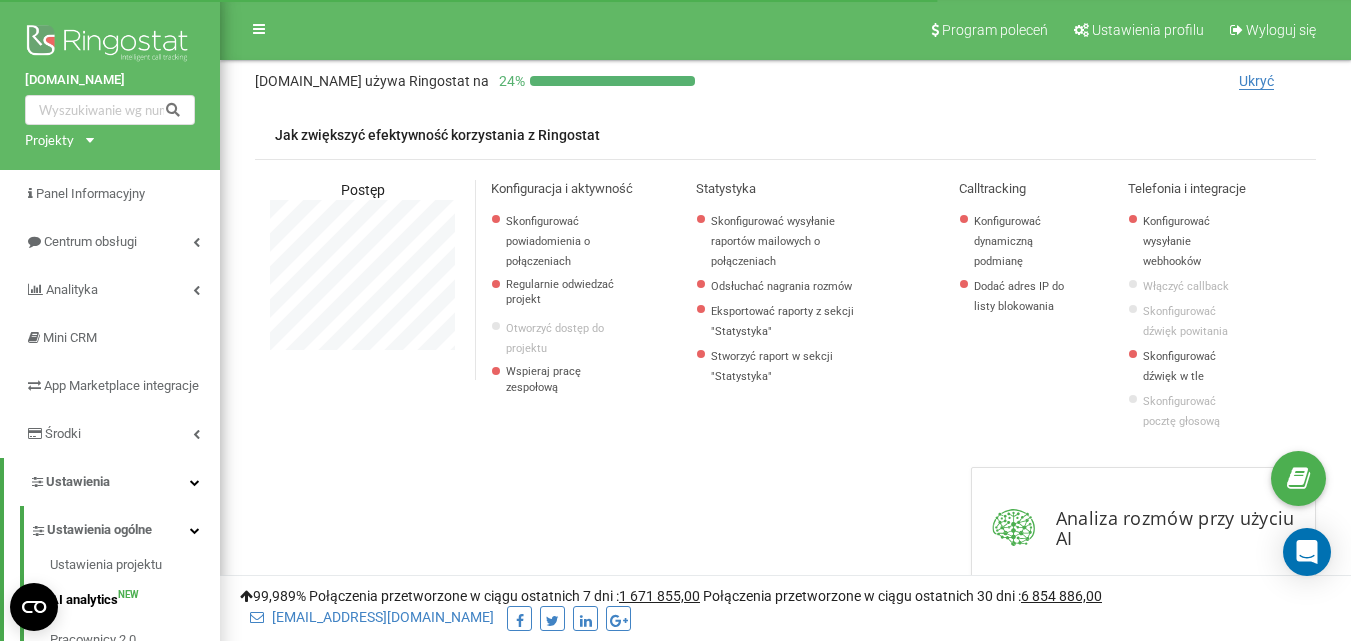 scroll, scrollTop: 0, scrollLeft: 0, axis: both 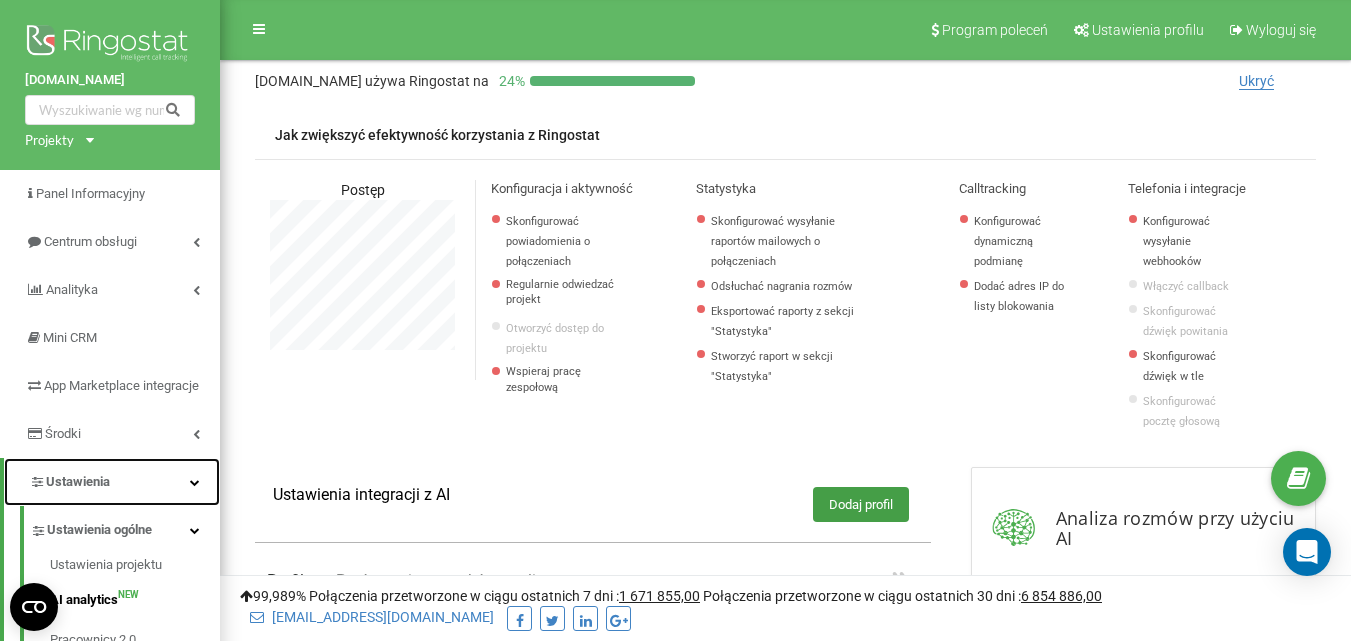 click on "Ustawienia" at bounding box center (78, 481) 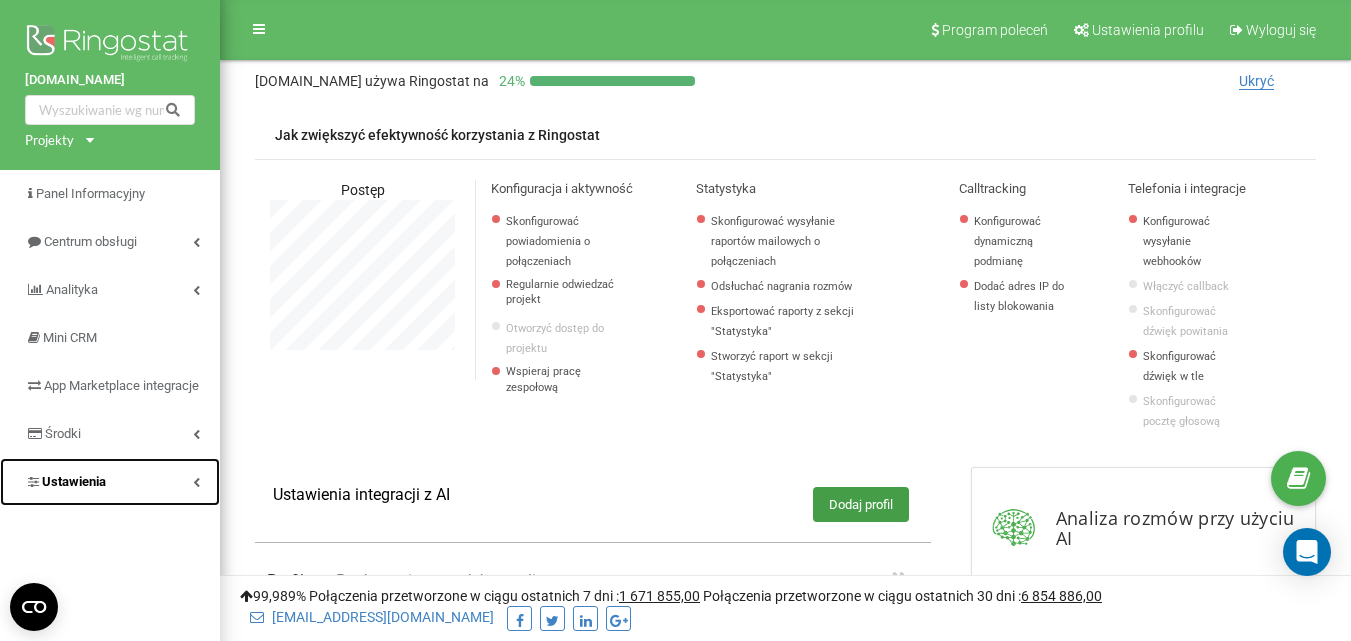 click on "Ustawienia" at bounding box center [74, 481] 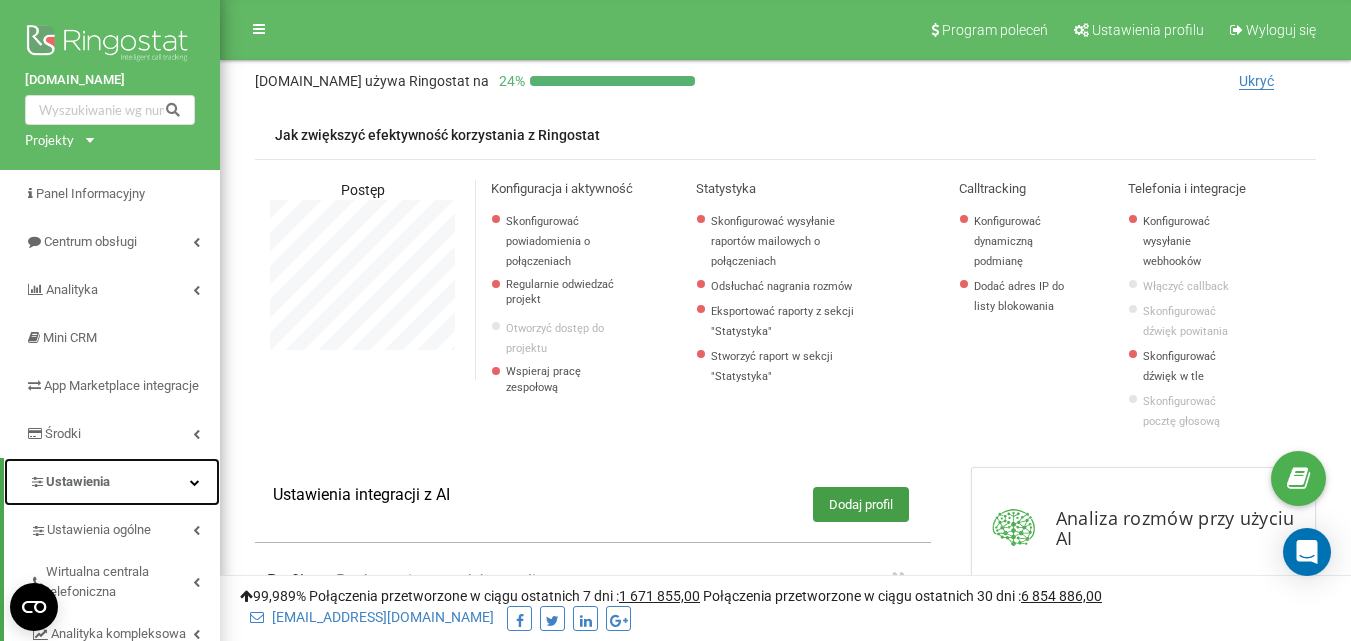 click on "Ustawienia" at bounding box center [78, 481] 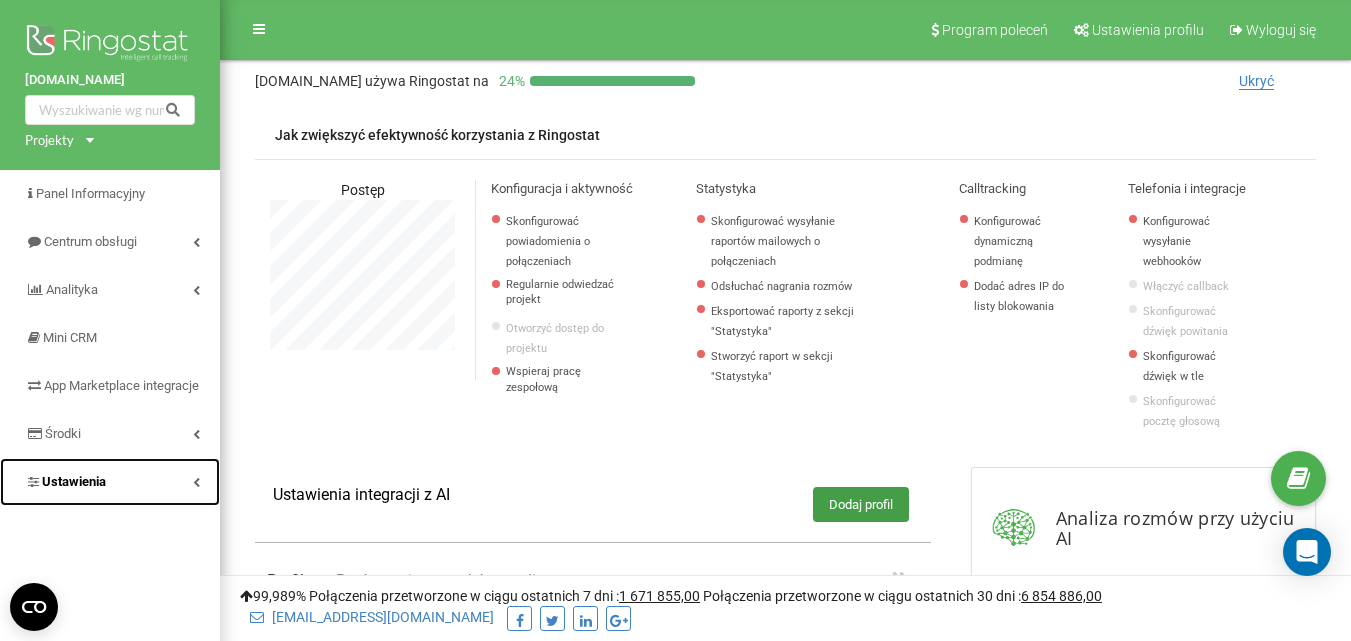 click on "Ustawienia" at bounding box center [74, 481] 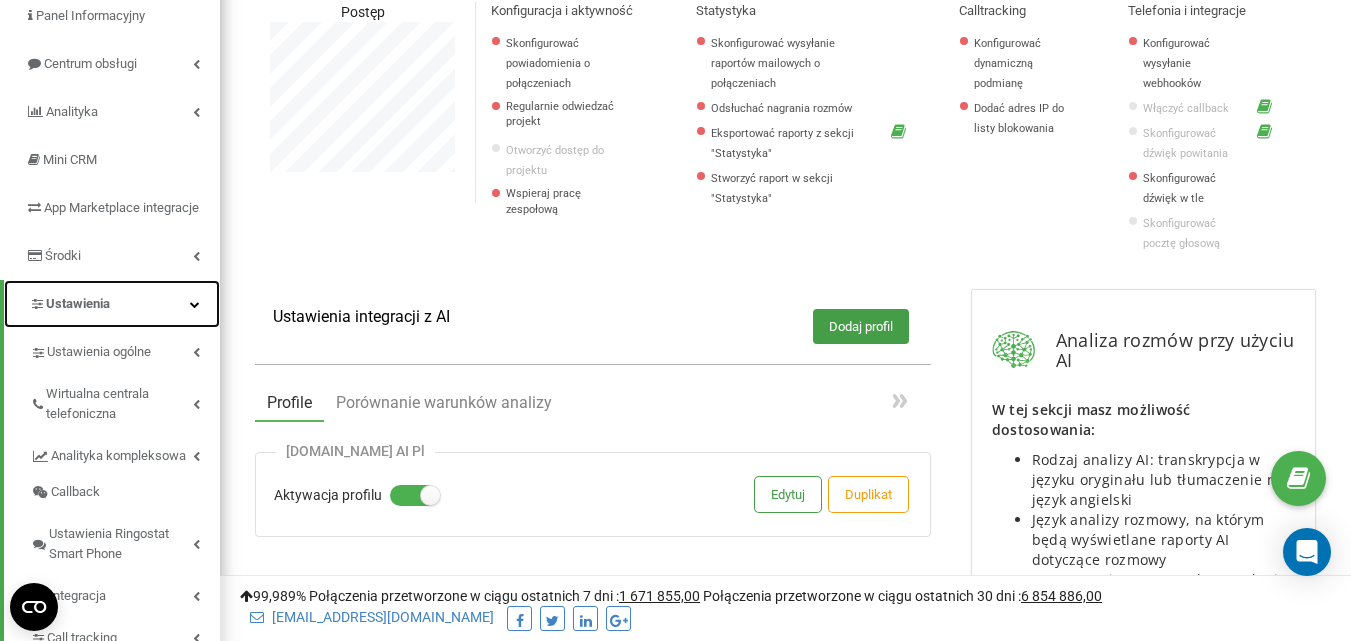 scroll, scrollTop: 204, scrollLeft: 0, axis: vertical 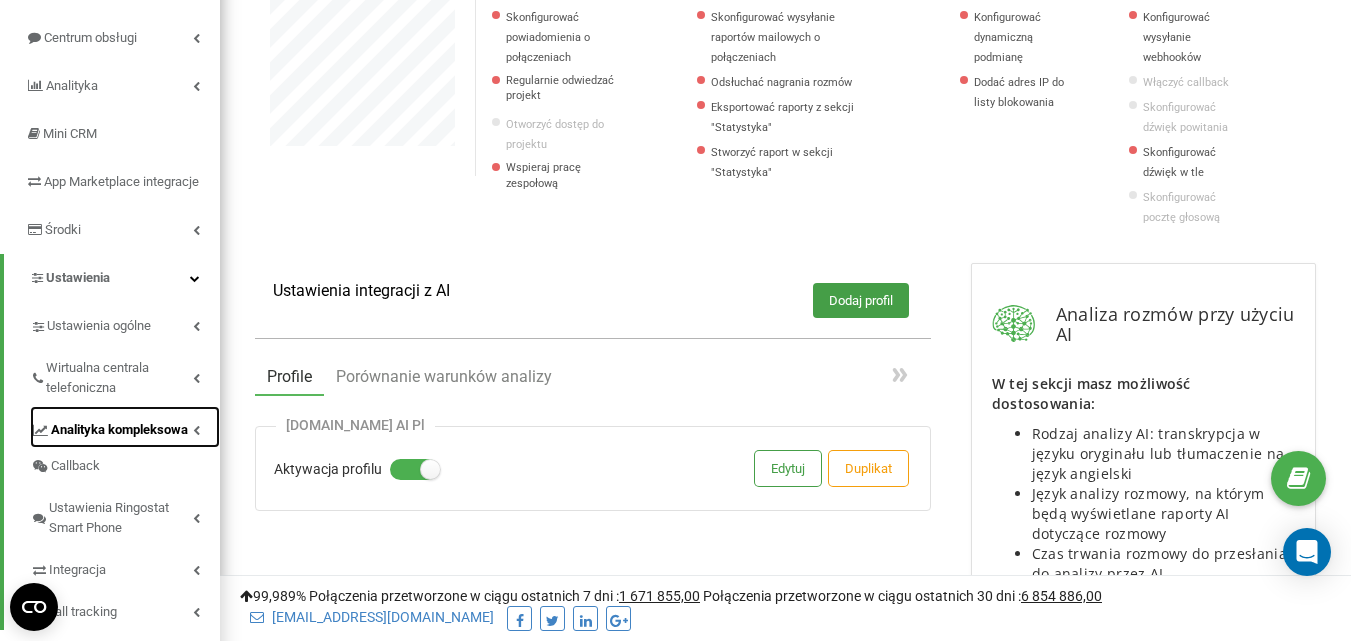click on "Analityka kompleksowa" at bounding box center (119, 430) 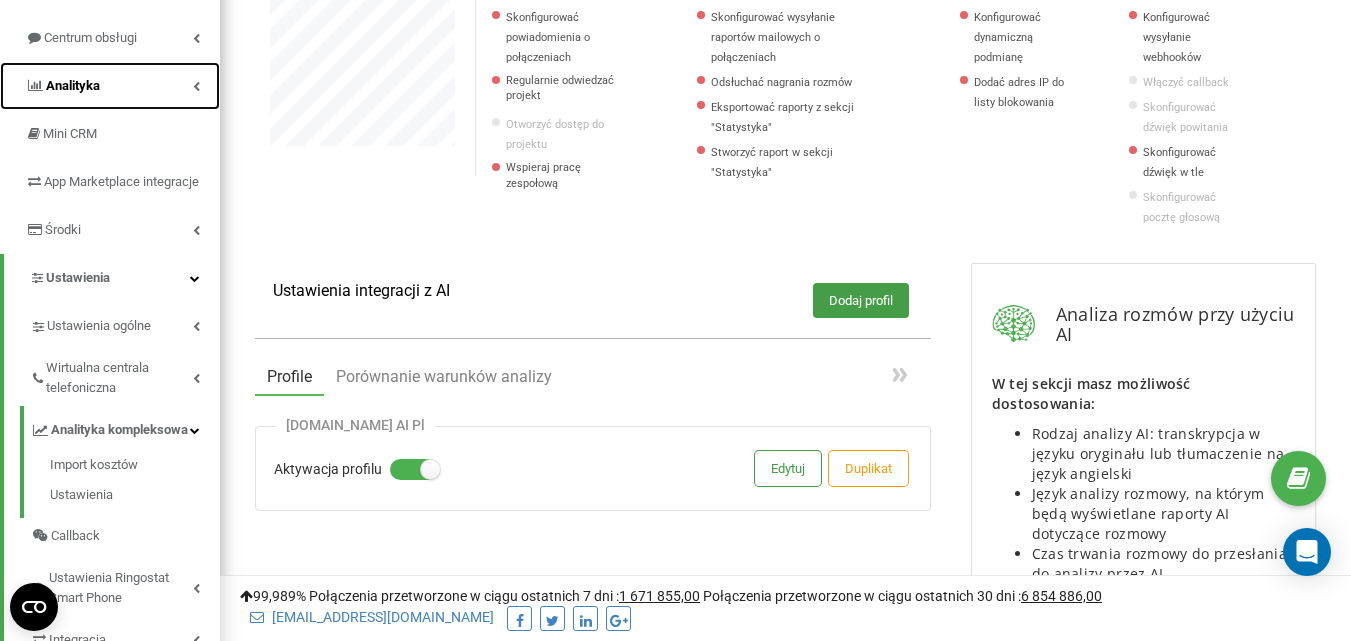 click on "Analityka" at bounding box center [110, 86] 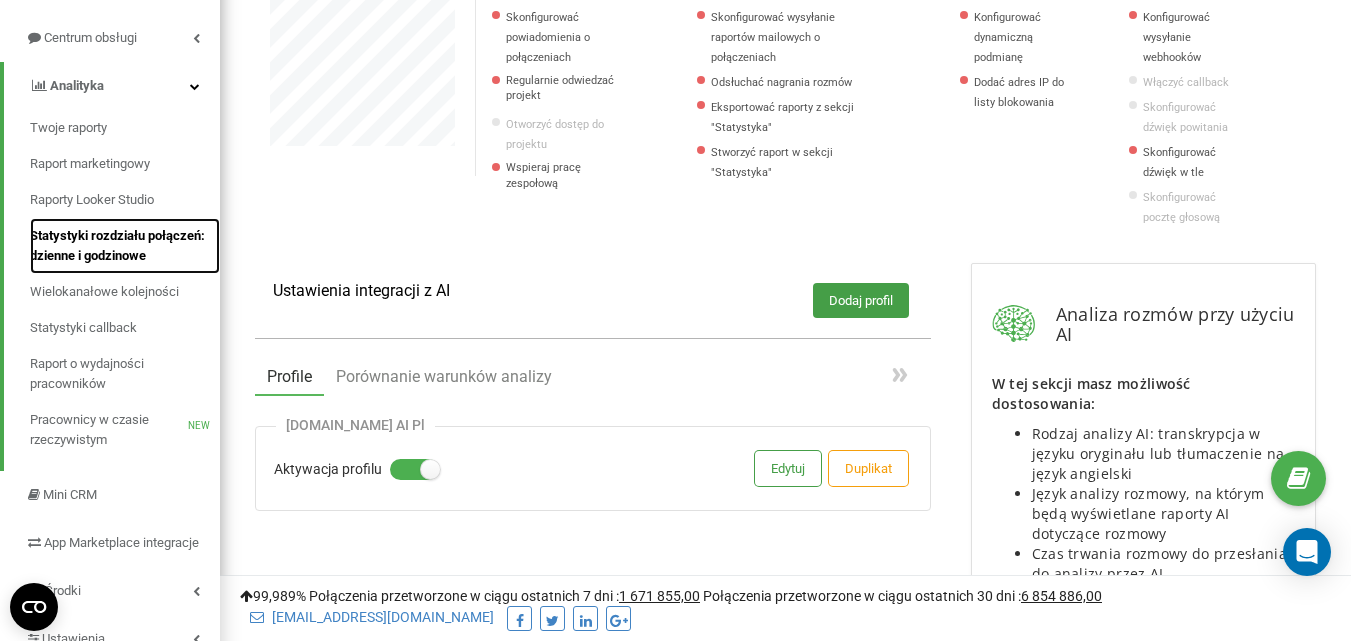 click on "Statystyki rozdziału połączeń: dzienne i godzinowe" at bounding box center [120, 246] 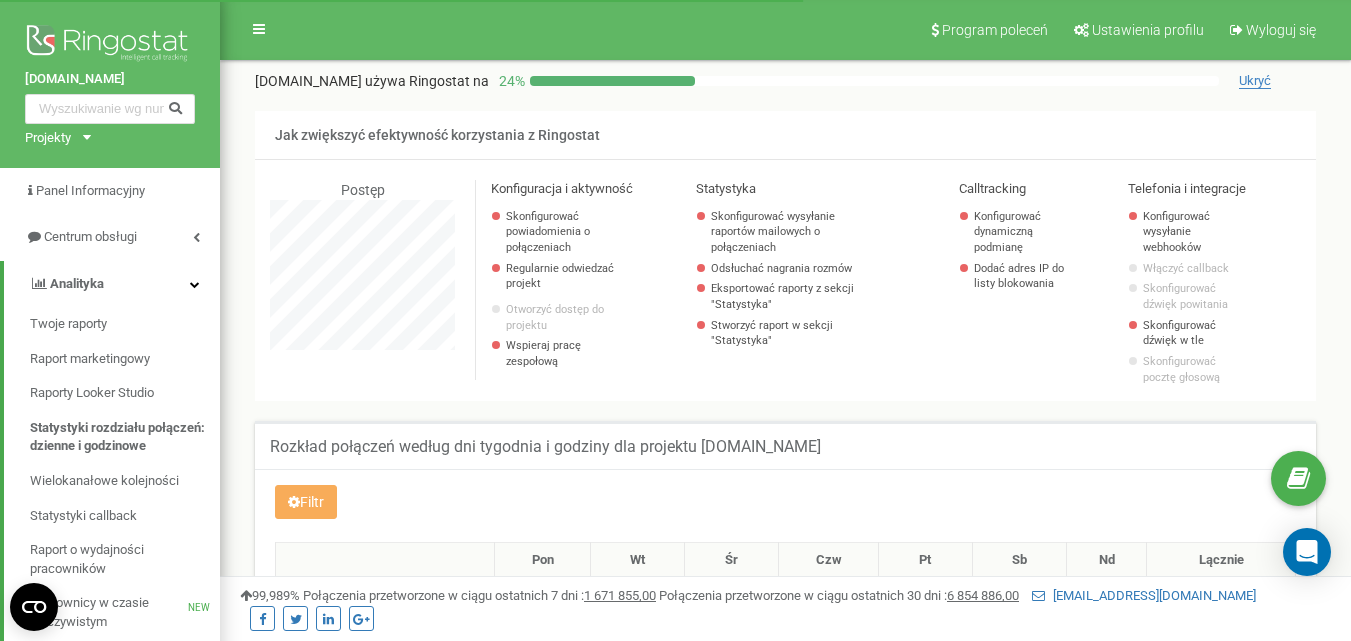 scroll, scrollTop: 0, scrollLeft: 0, axis: both 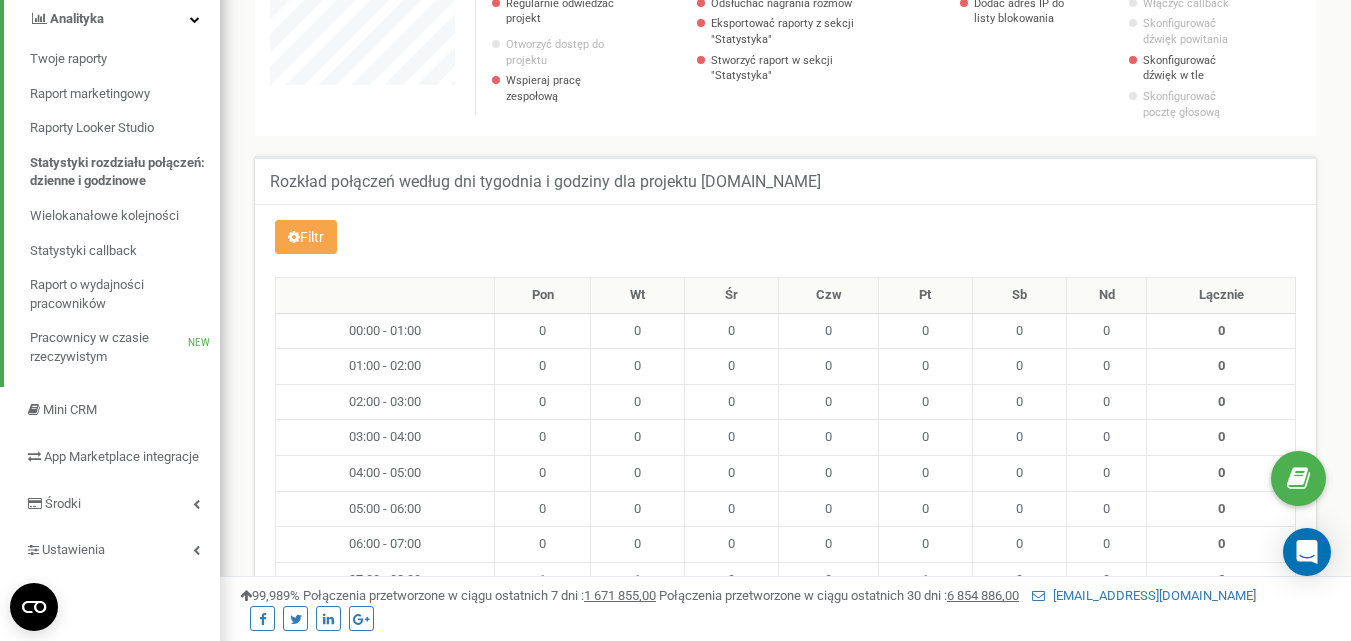 click on "Filtr" at bounding box center [306, 237] 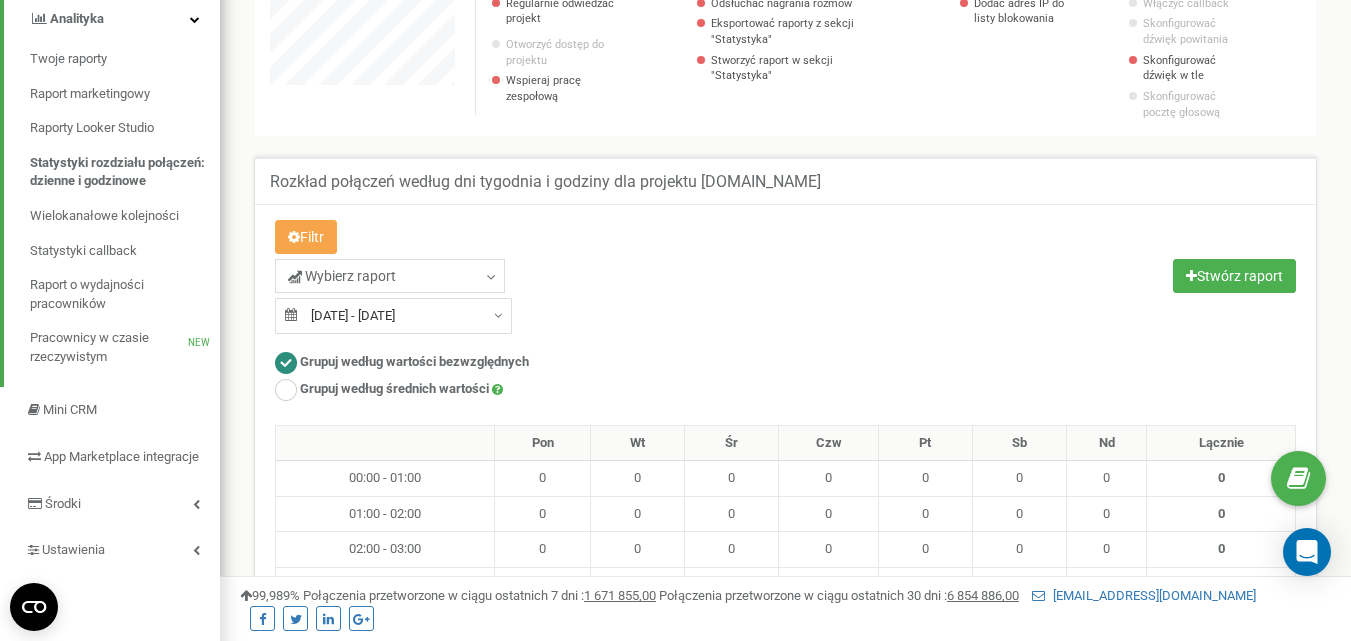 scroll, scrollTop: 997386, scrollLeft: 998869, axis: both 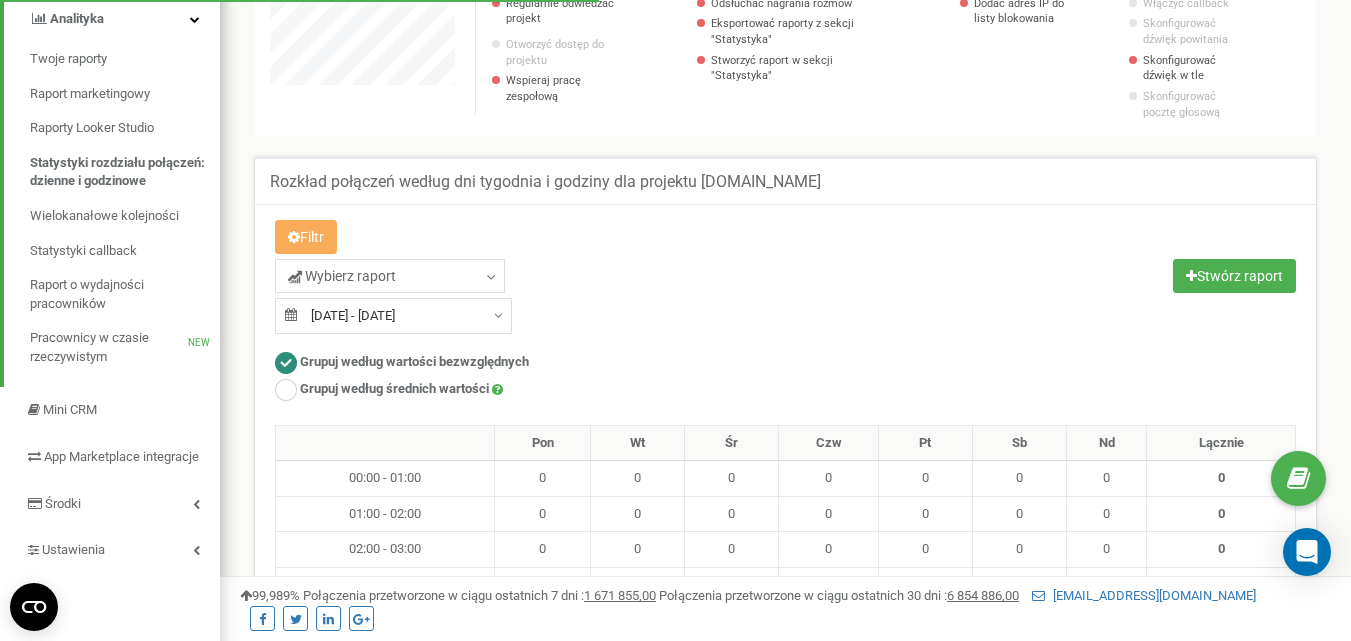 type on "21.06.2025" 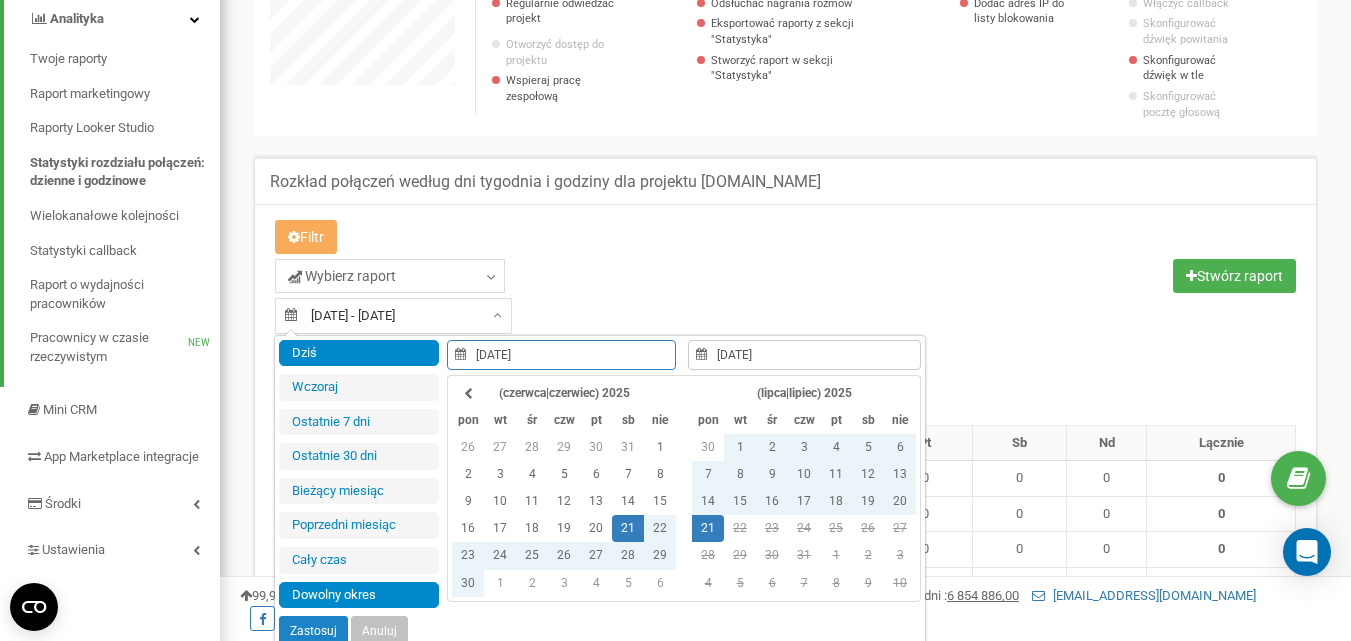 type on "21.07.2025" 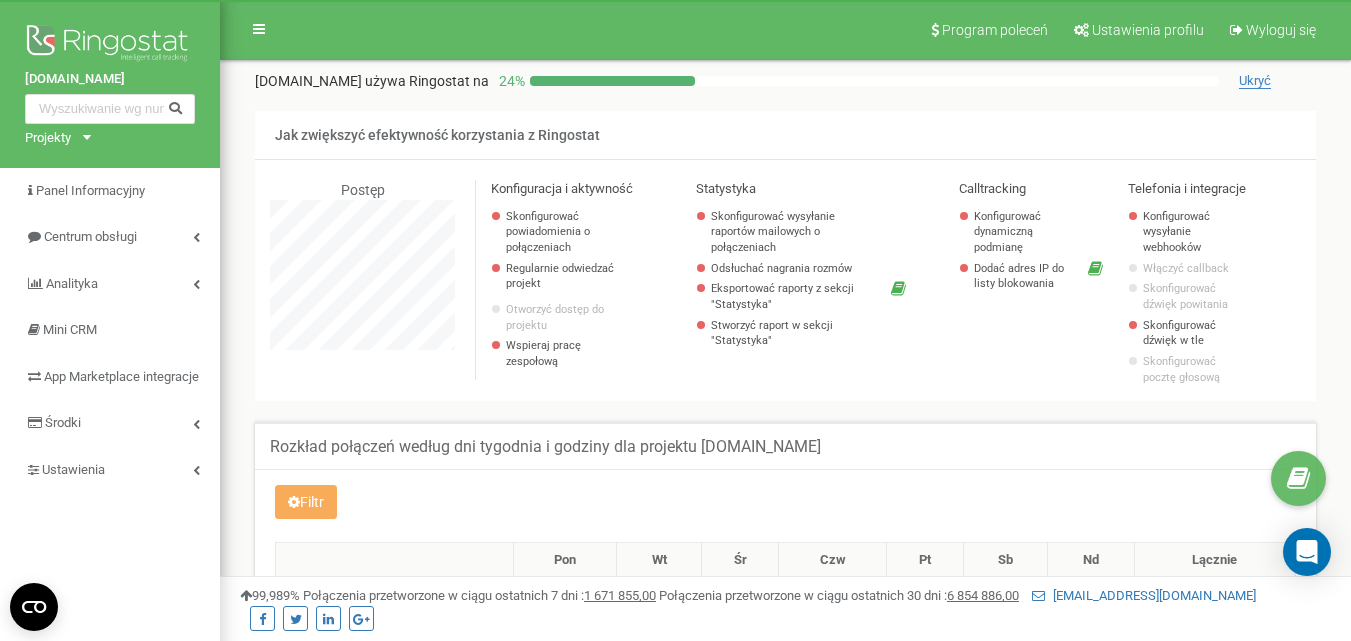 scroll, scrollTop: 412, scrollLeft: 0, axis: vertical 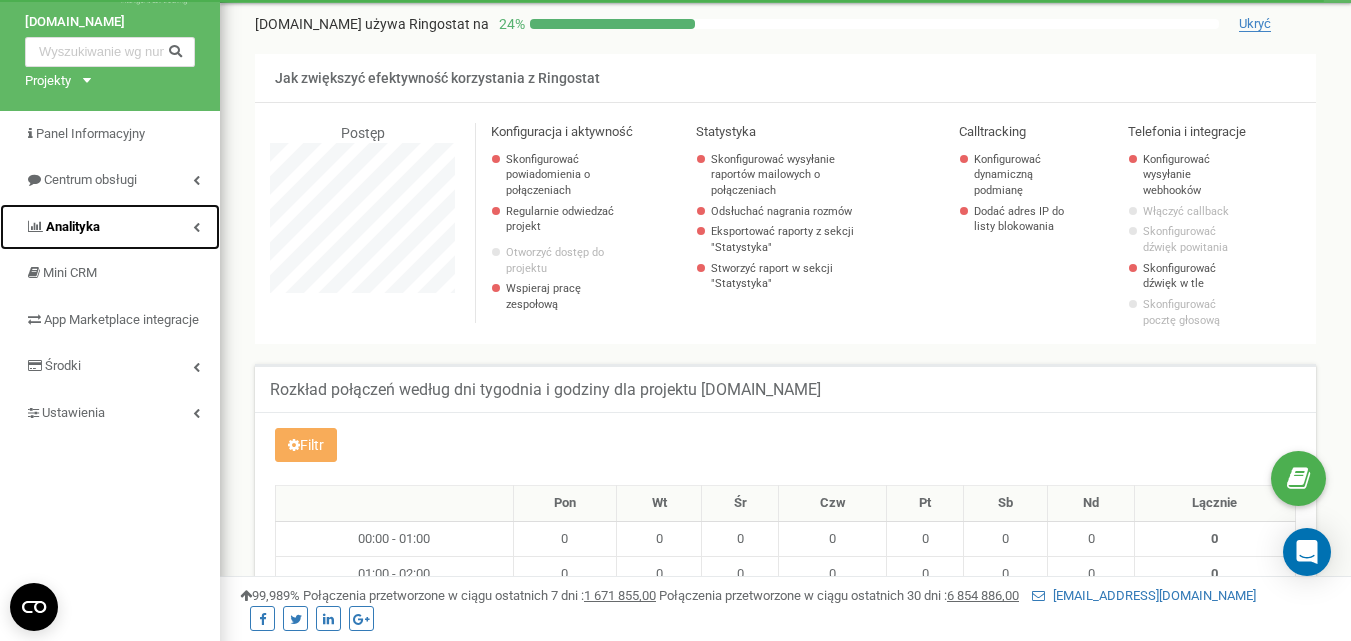 click on "Analityka" at bounding box center (110, 227) 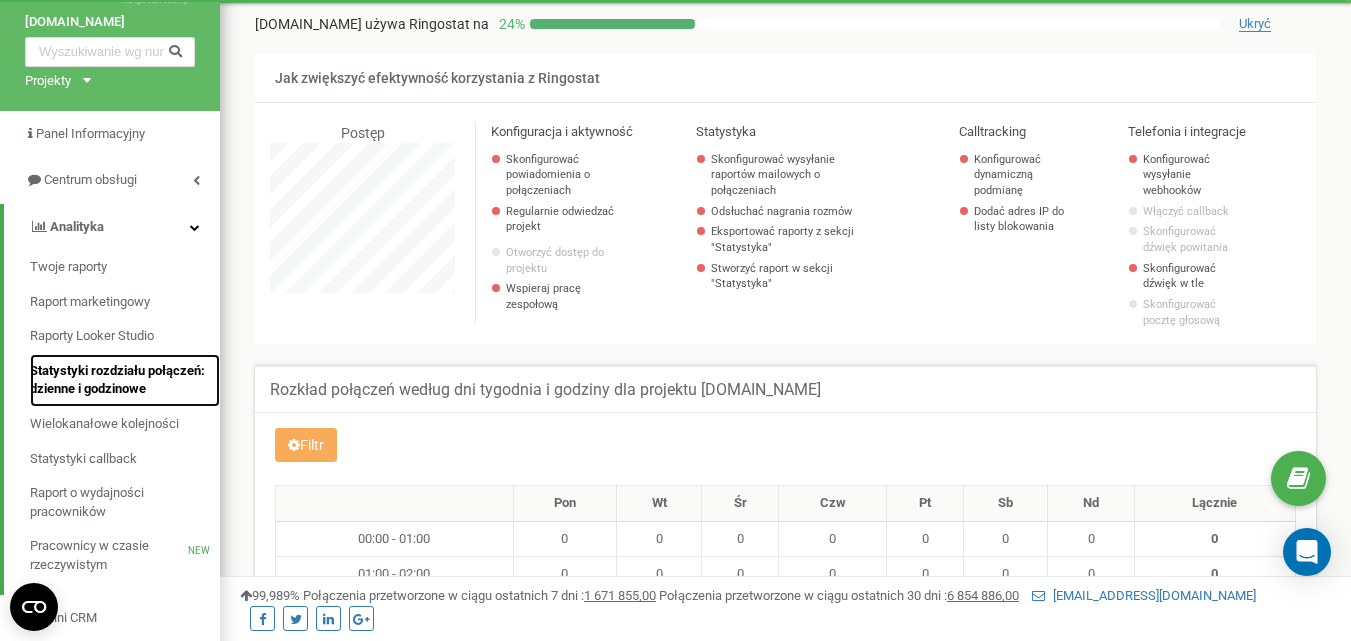 click on "Statystyki rozdziału połączeń: dzienne i godzinowe" at bounding box center [120, 380] 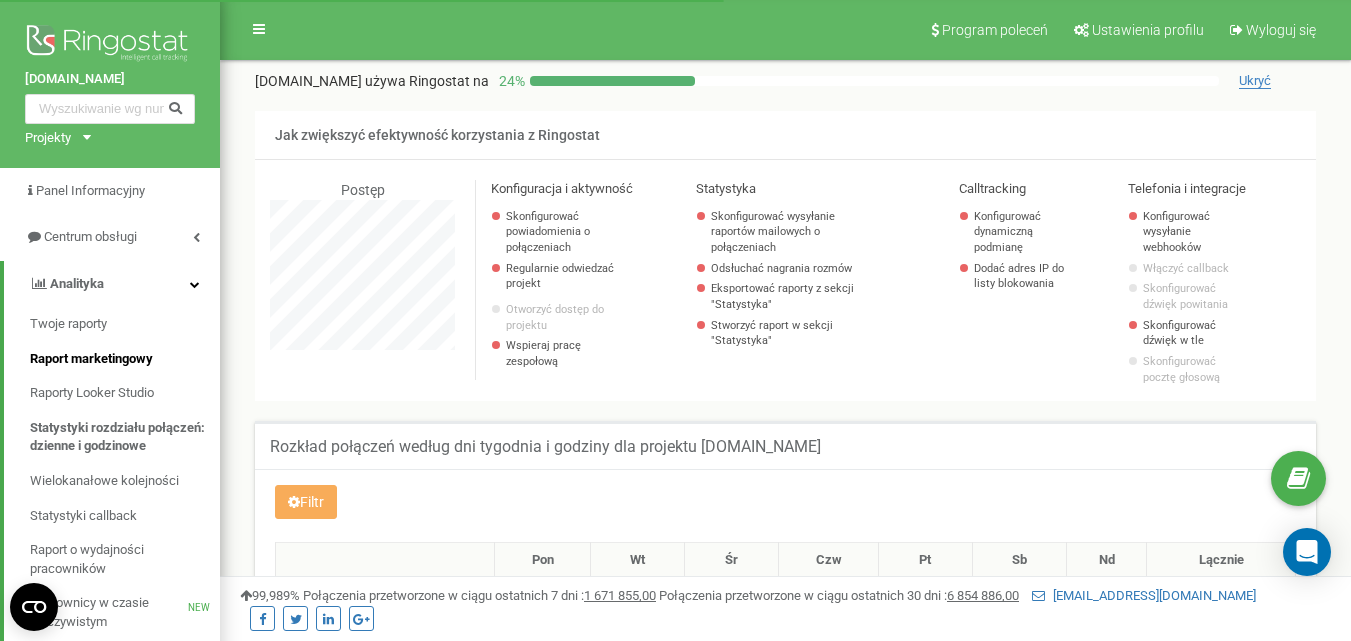 scroll, scrollTop: 0, scrollLeft: 0, axis: both 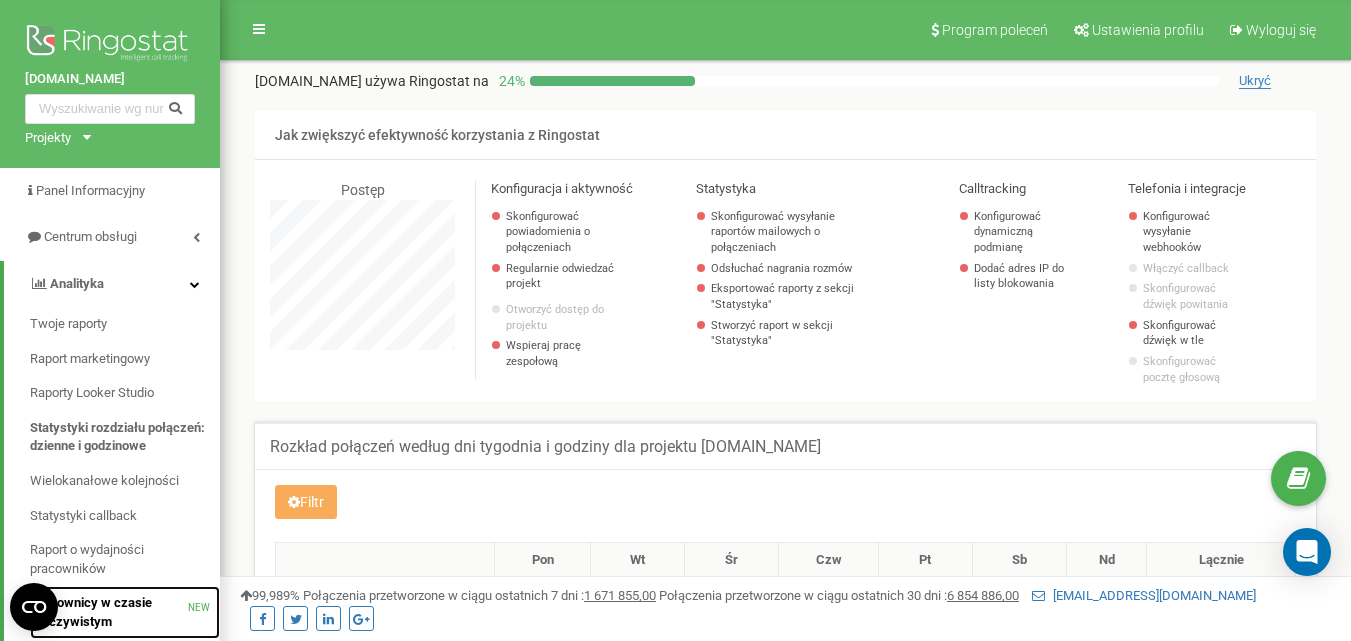 click on "Pracownicy w czasie rzeczywistym" at bounding box center (109, 612) 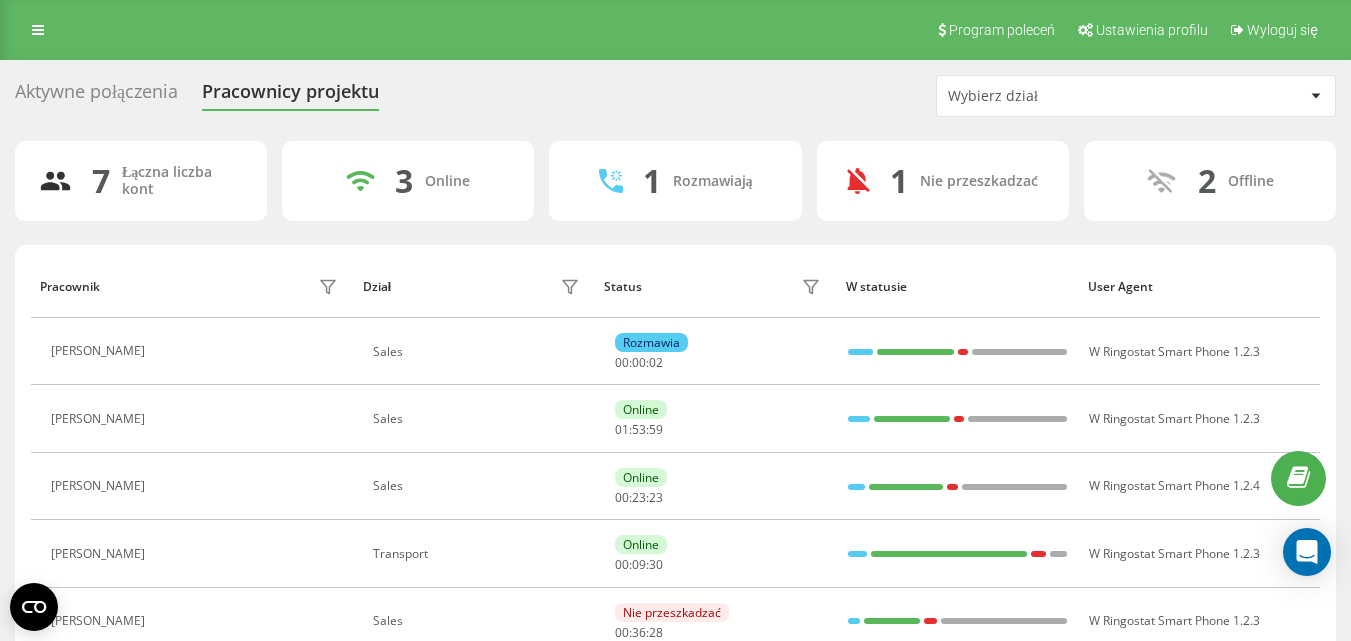 scroll, scrollTop: 0, scrollLeft: 0, axis: both 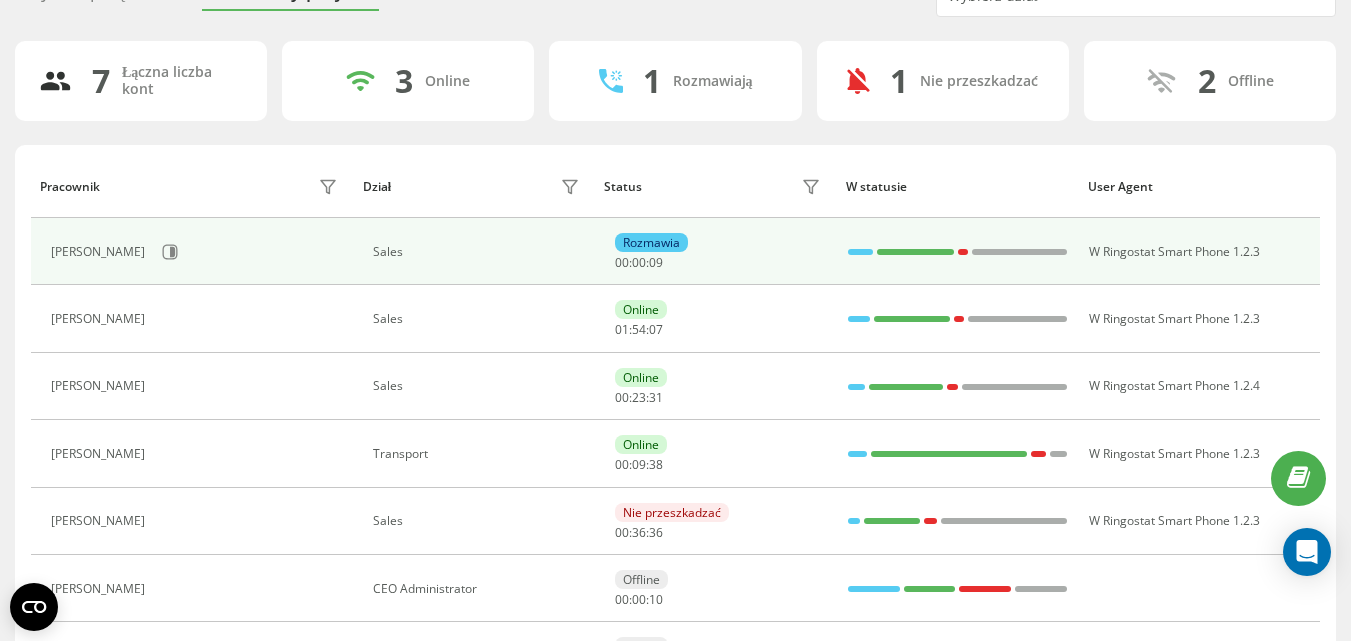 click on "Rozmawia" at bounding box center (651, 242) 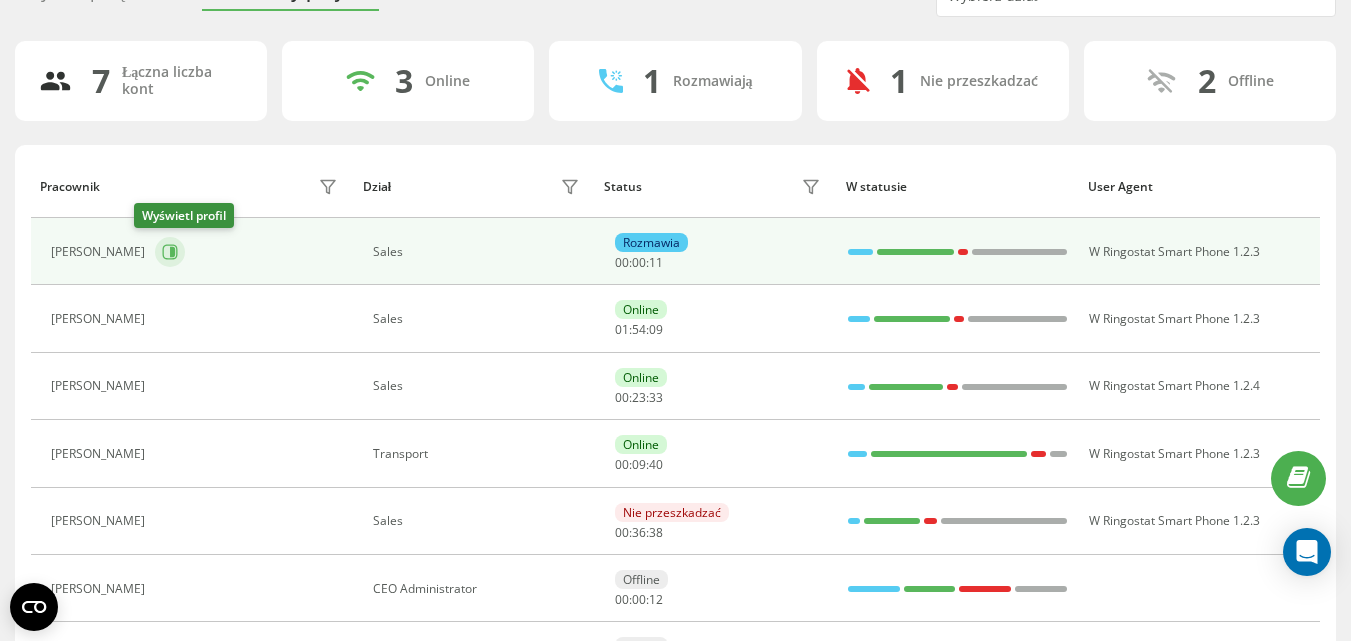 click 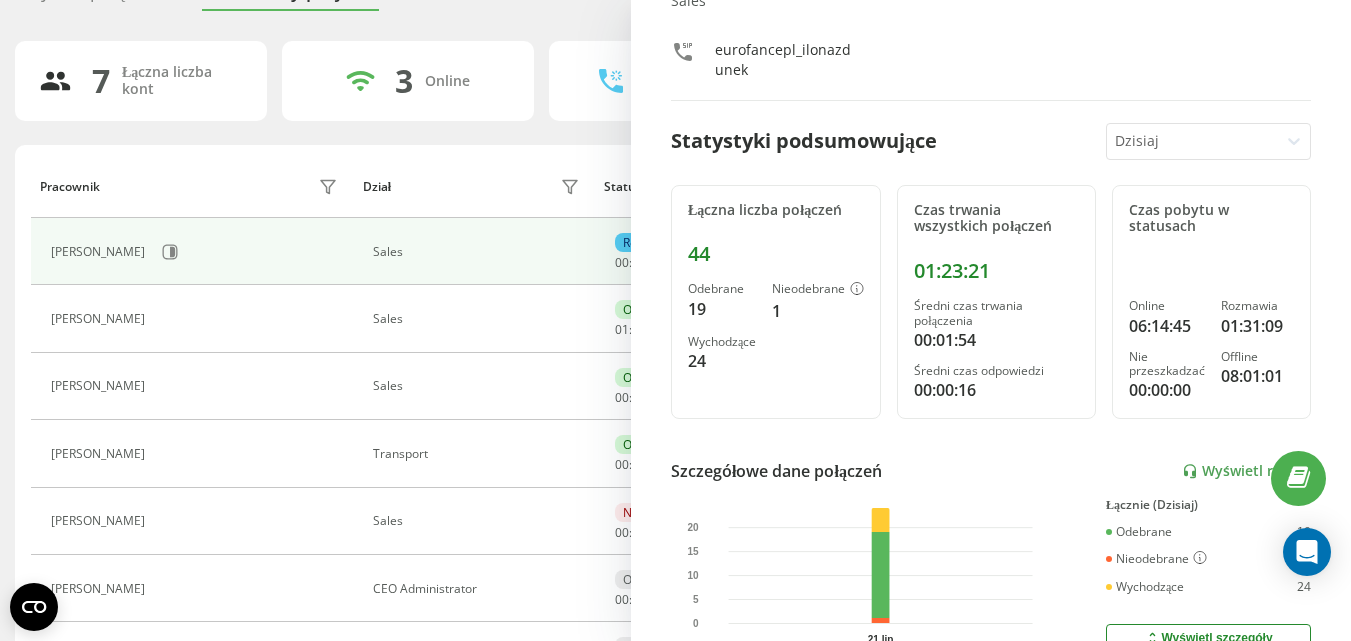 scroll, scrollTop: 36, scrollLeft: 0, axis: vertical 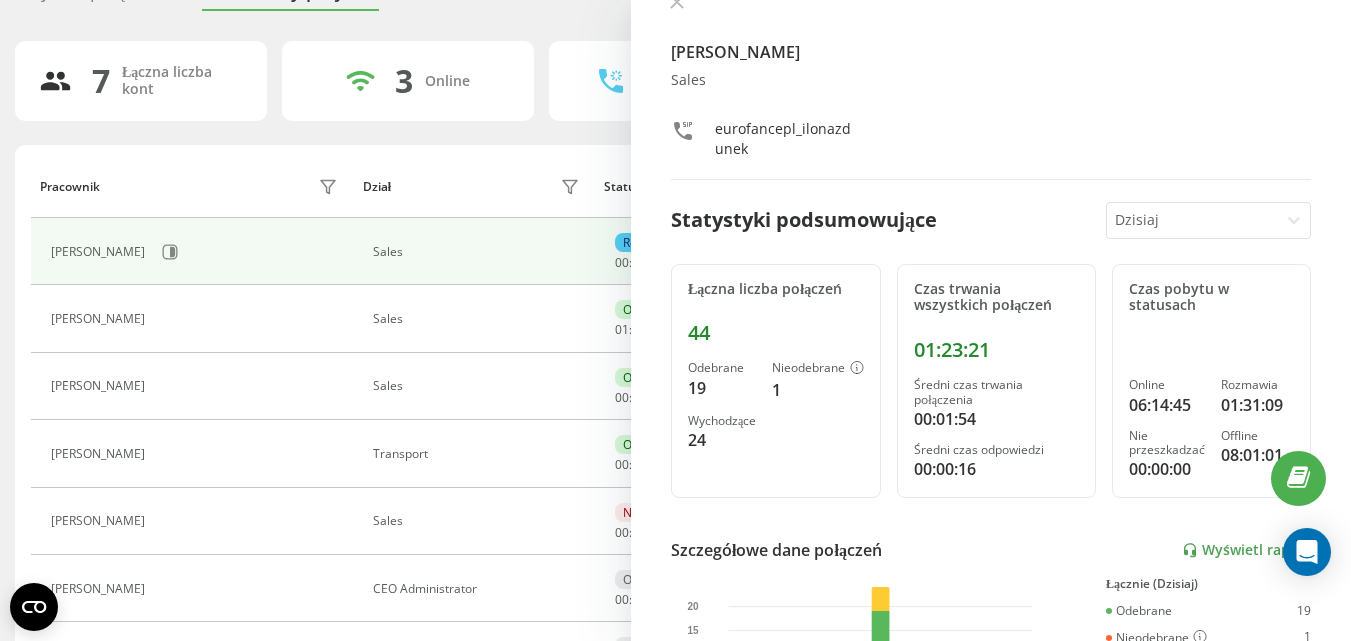 click on "7   Łączna liczba kont   3   Online   1   Rozmawiają   1   Nie przeszkadzać   2   Offline Pracownik Dział Status W statusie User Agent Ilona Zdunek Sales Rozmawia 00 : 00 : 21 W Ringostat Smart Phone 1.2.3 Justyna Bodziewska Sales Online 01 : 54 : 19 W Ringostat Smart Phone 1.2.3 Piotr Łaszewski Sales Online 00 : 23 : 43 W Ringostat Smart Phone 1.2.4 Asia Danowska Transport Online 00 : 09 : 50 W Ringostat Smart Phone 1.2.3 Jakub Szczypiski Sales Nie przeszkadzać 00 : 36 : 48 W Ringostat Smart Phone 1.2.3 Aneta Suwińska CEO Administrator Offline 00 : 00 : 22 Kamil Zalewski CEO Administrator Offline 00 : 00 : 22 Wiersze na stronę 25 10 25 50 100 0 - 7 z 7 1" at bounding box center (675, 395) 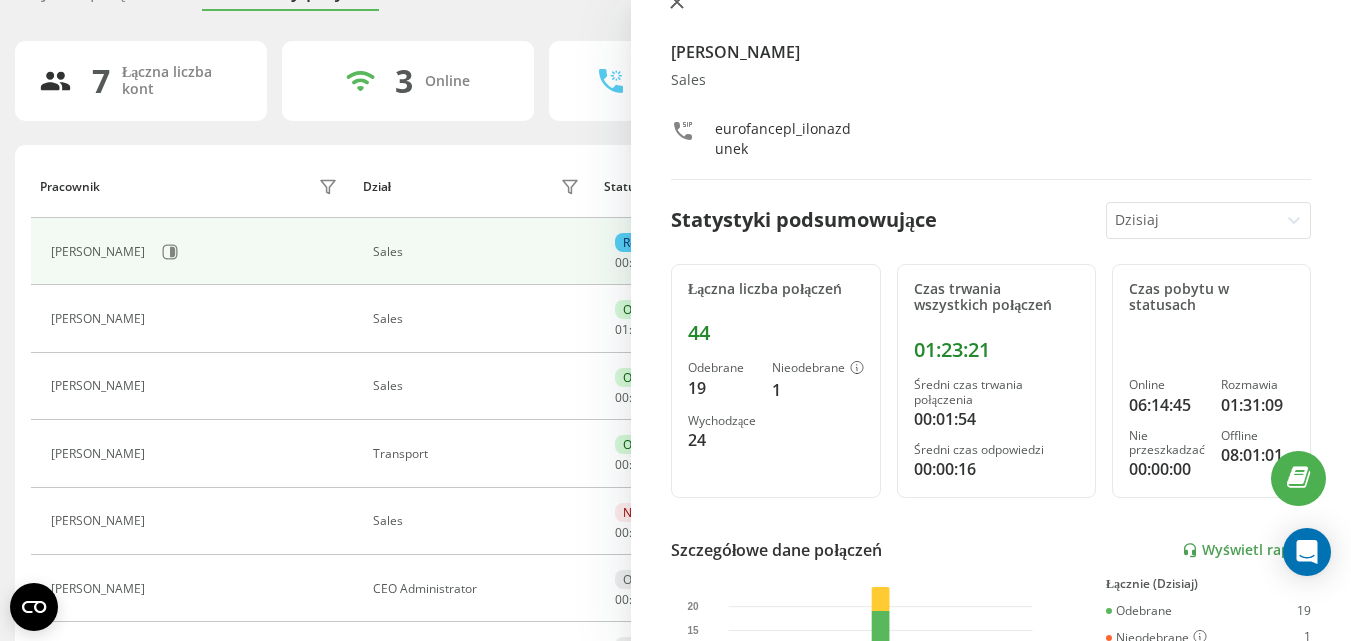 click at bounding box center [677, 3] 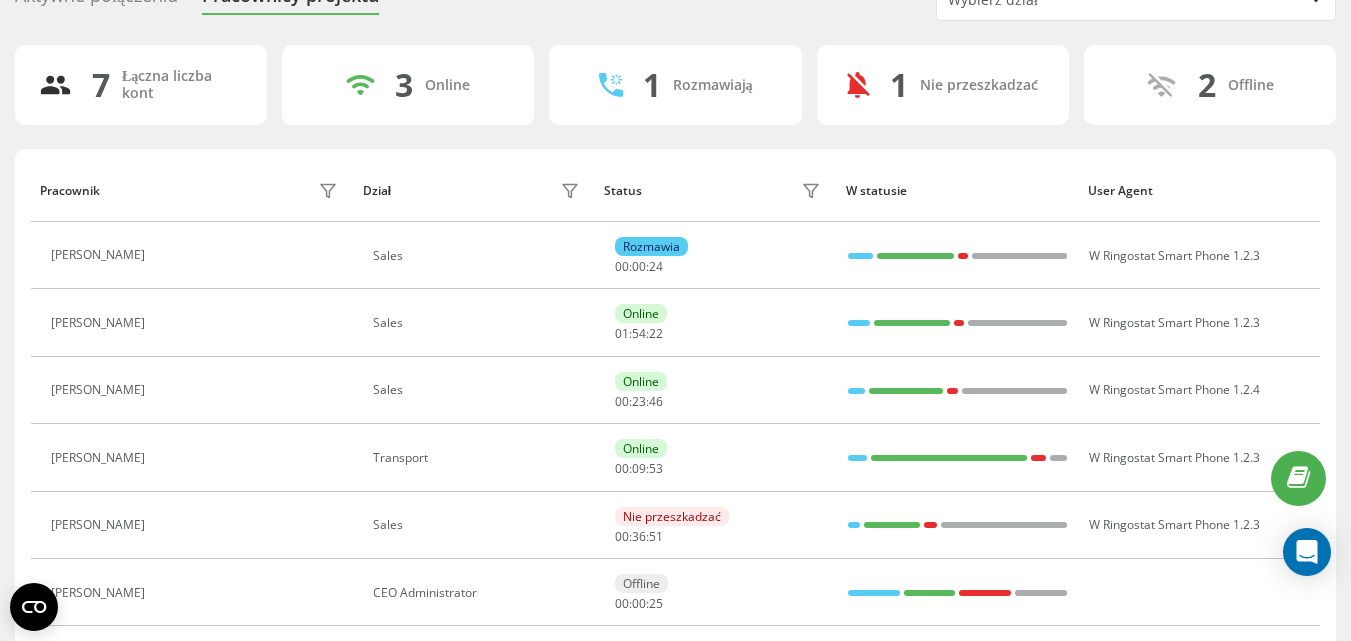 scroll, scrollTop: 0, scrollLeft: 0, axis: both 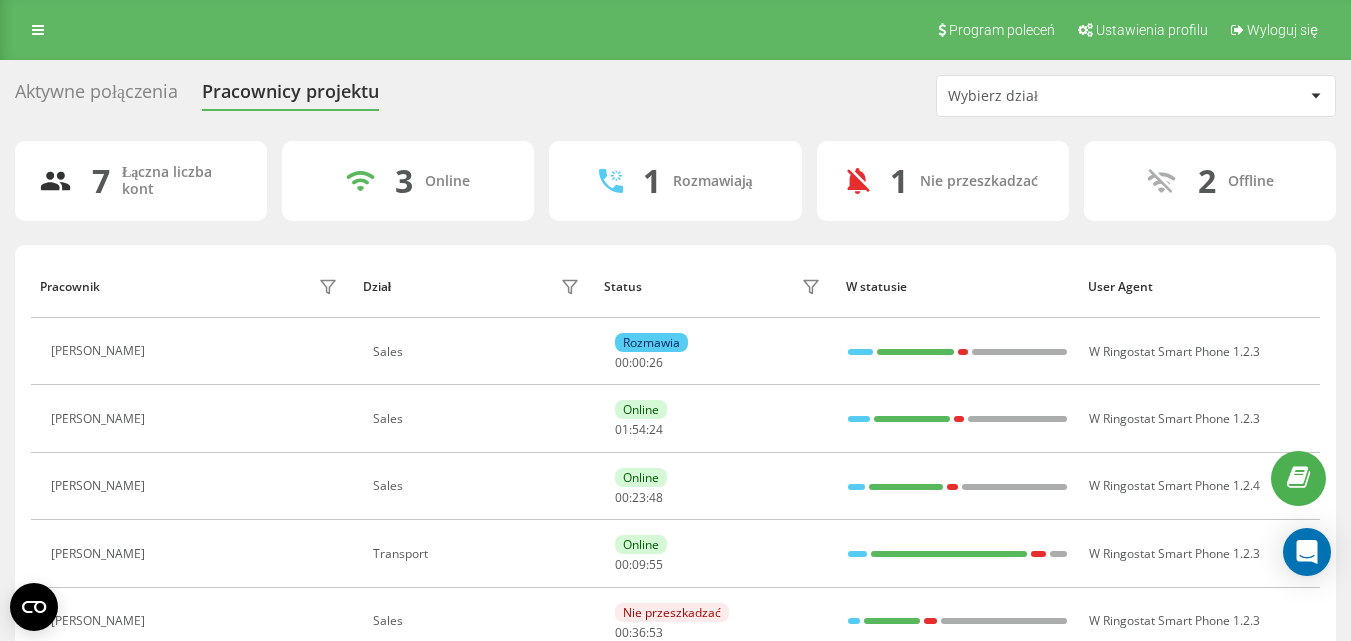click on "Wybierz dział" at bounding box center [1067, 96] 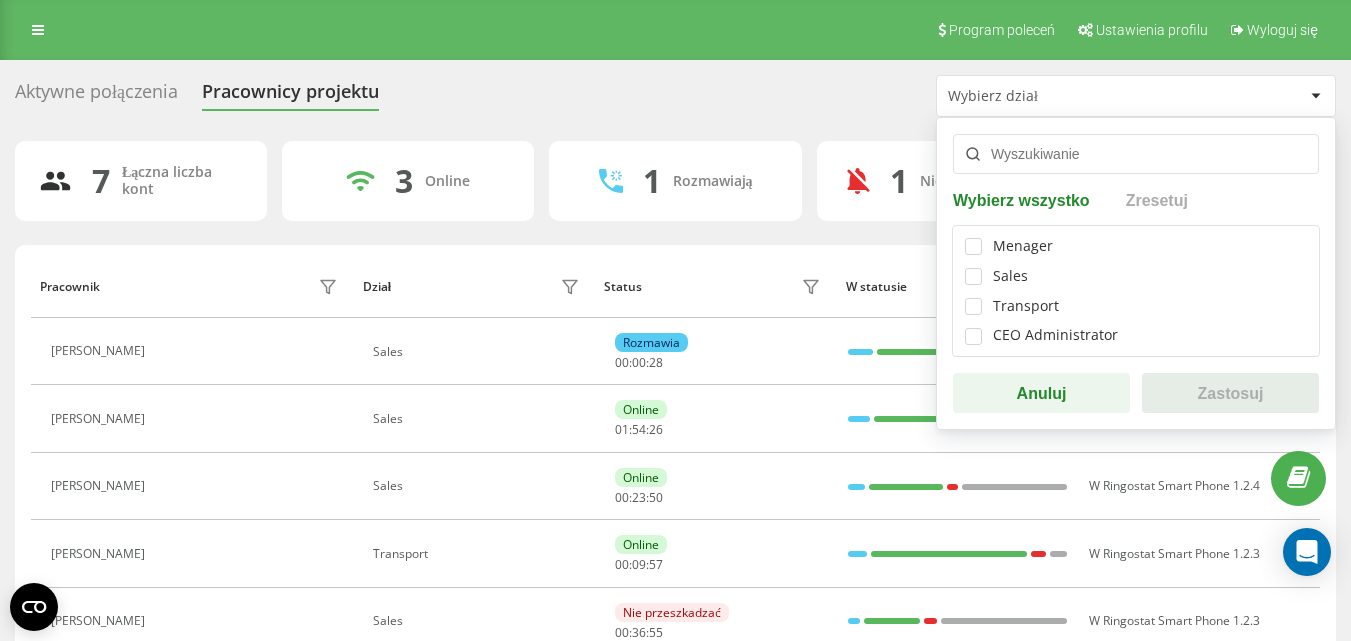 click on "Aktywne połączenia Pracownicy projektu Wybierz dział Wybierz wszystko Zresetuj   Menager   Sales   Transport   CEO Administrator Anuluj Zastosuj" at bounding box center [675, 96] 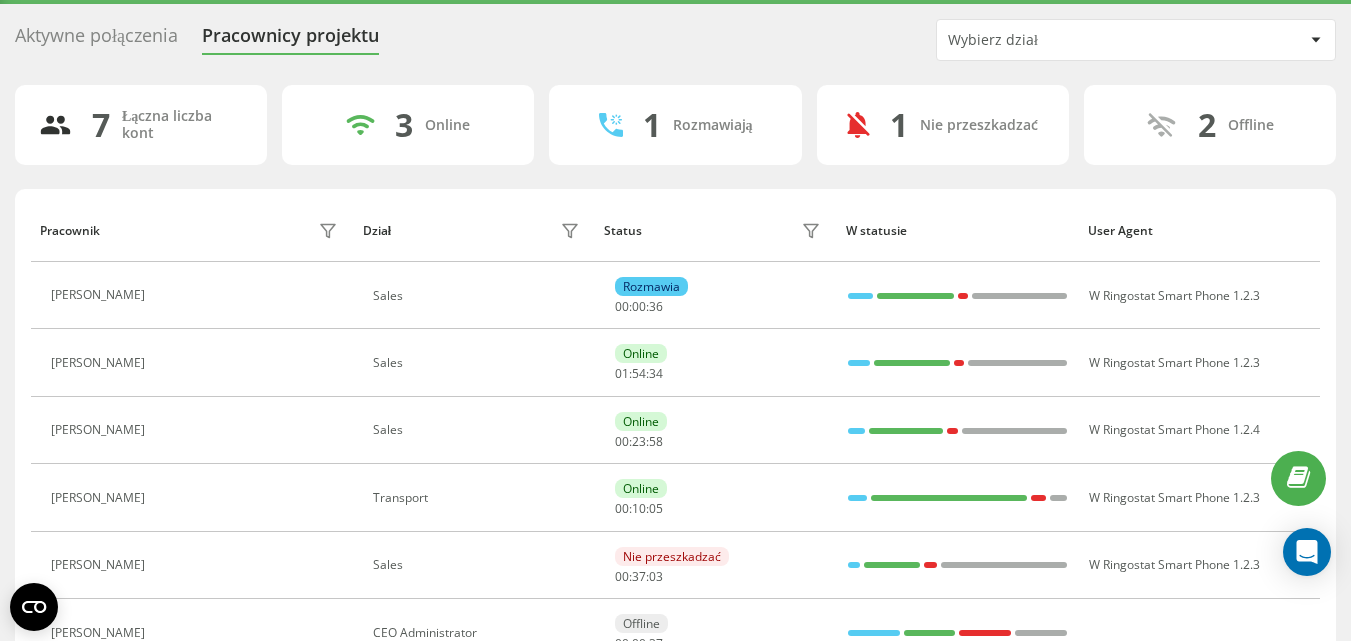 scroll, scrollTop: 0, scrollLeft: 0, axis: both 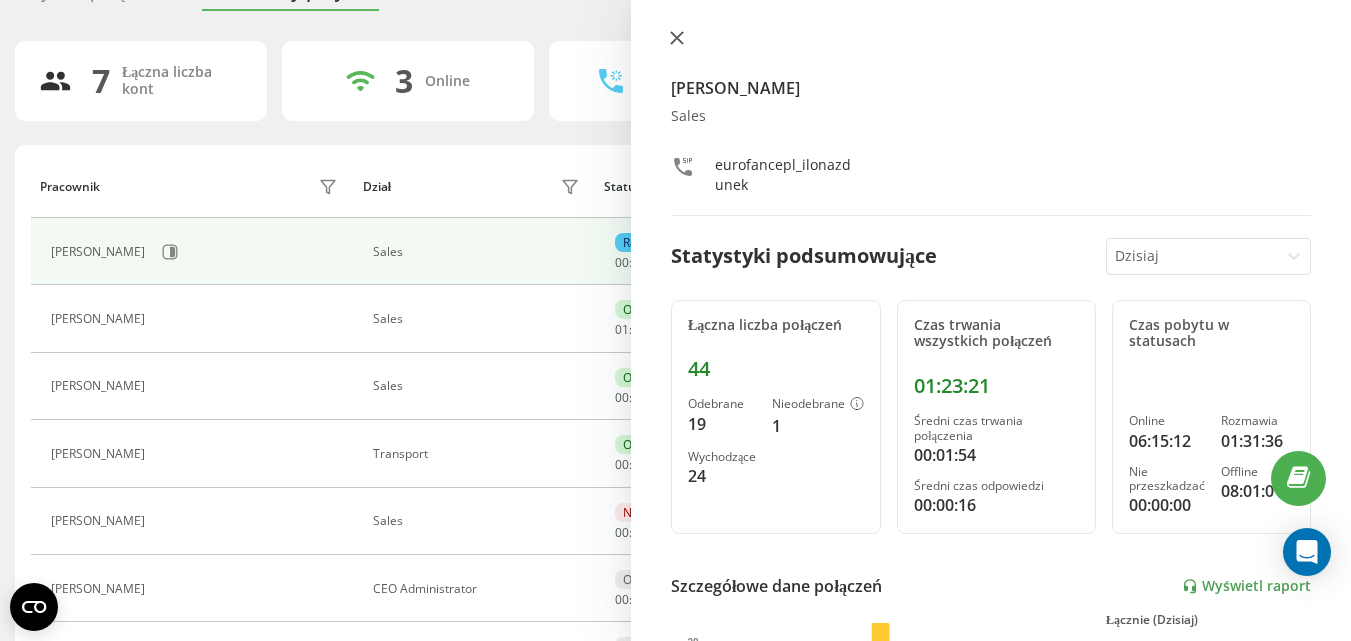 click at bounding box center (677, 39) 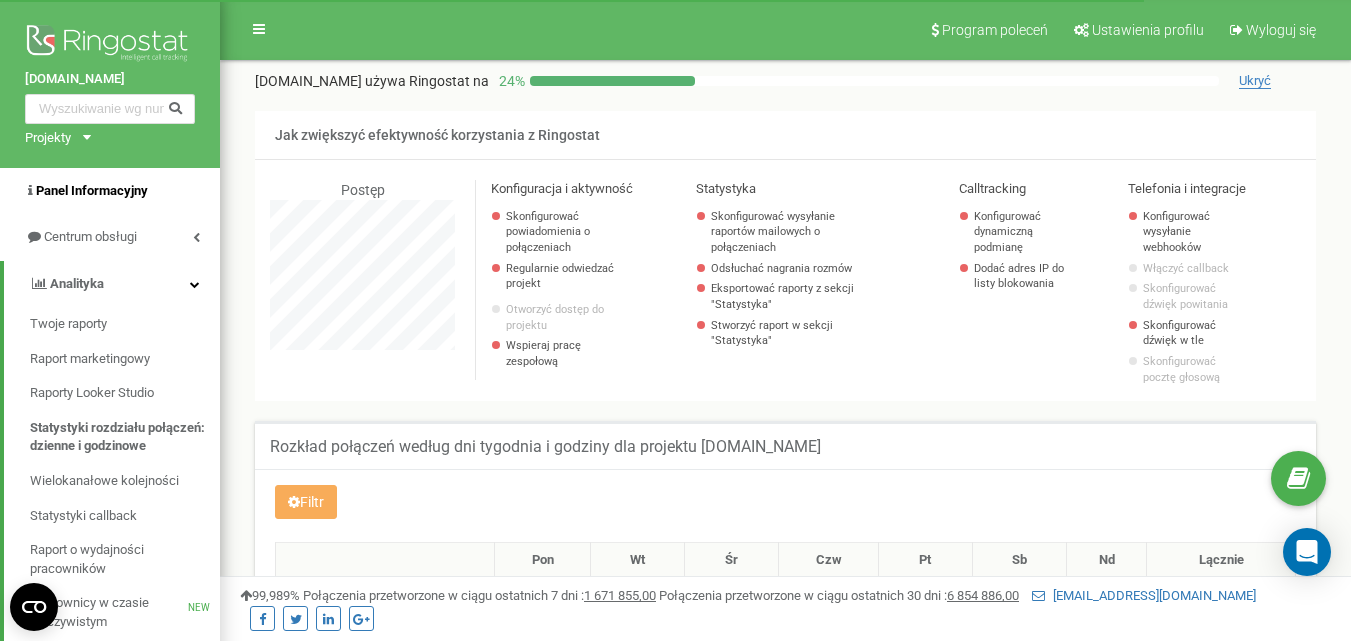 scroll, scrollTop: 0, scrollLeft: 0, axis: both 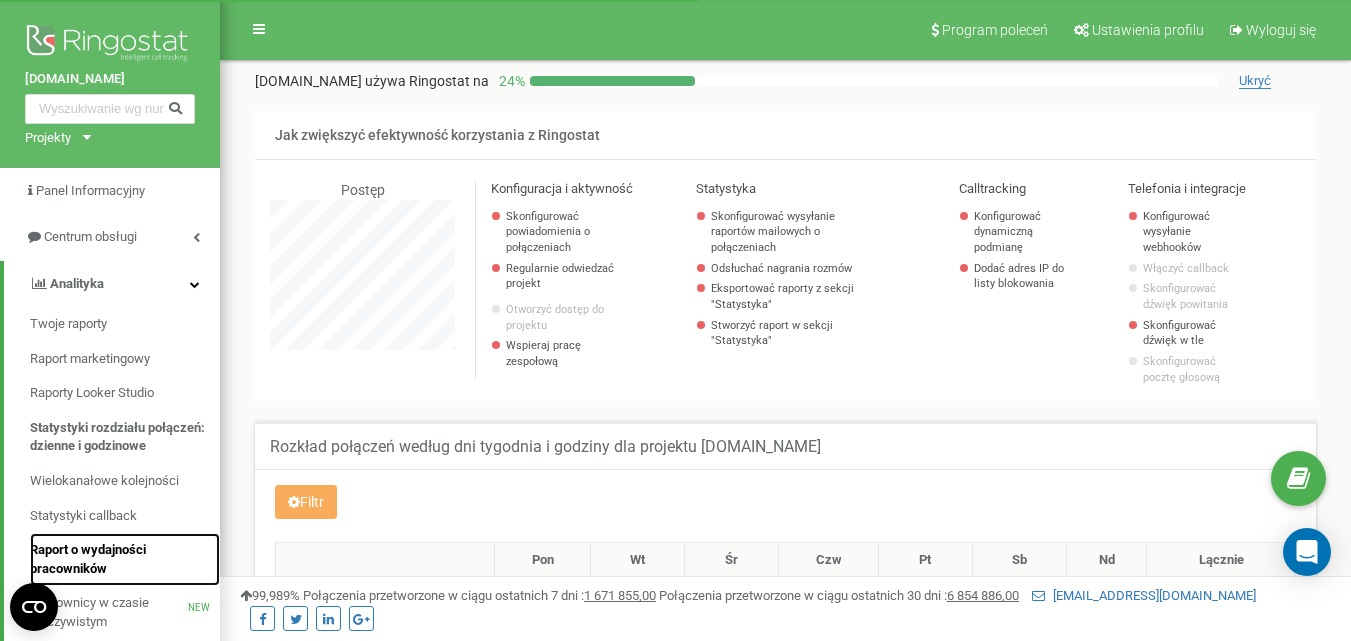 click on "Raport o wydajności pracowników" at bounding box center [120, 559] 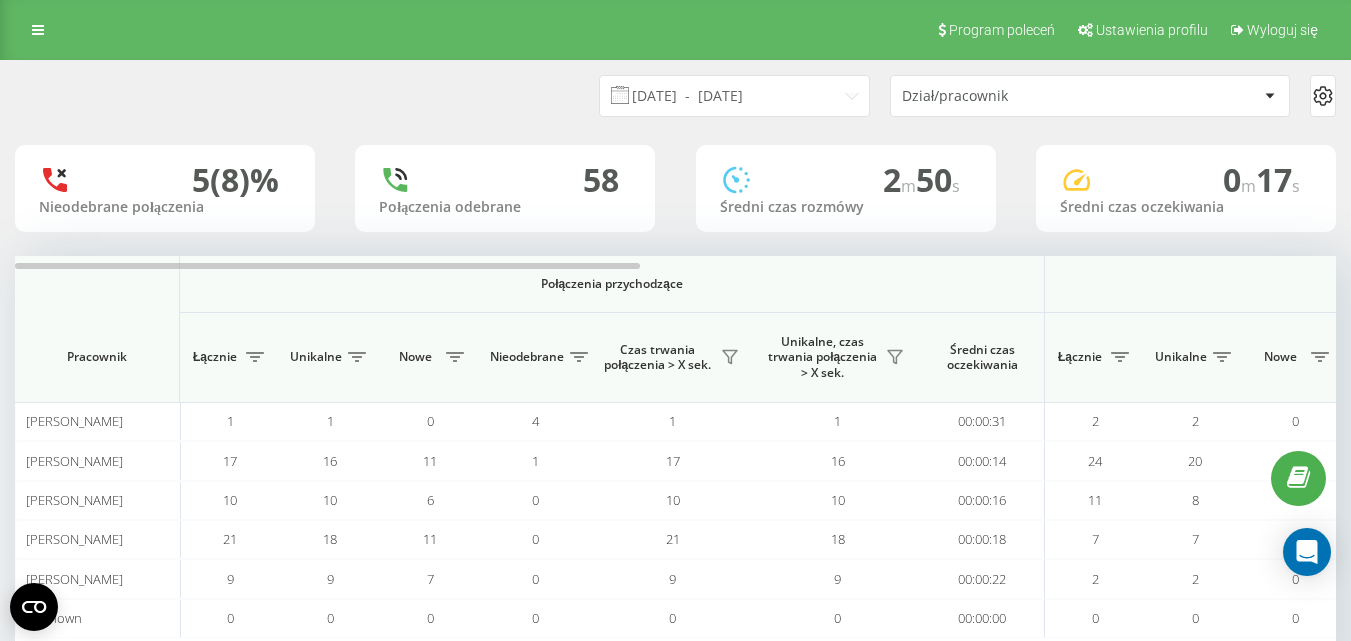 scroll, scrollTop: 94, scrollLeft: 0, axis: vertical 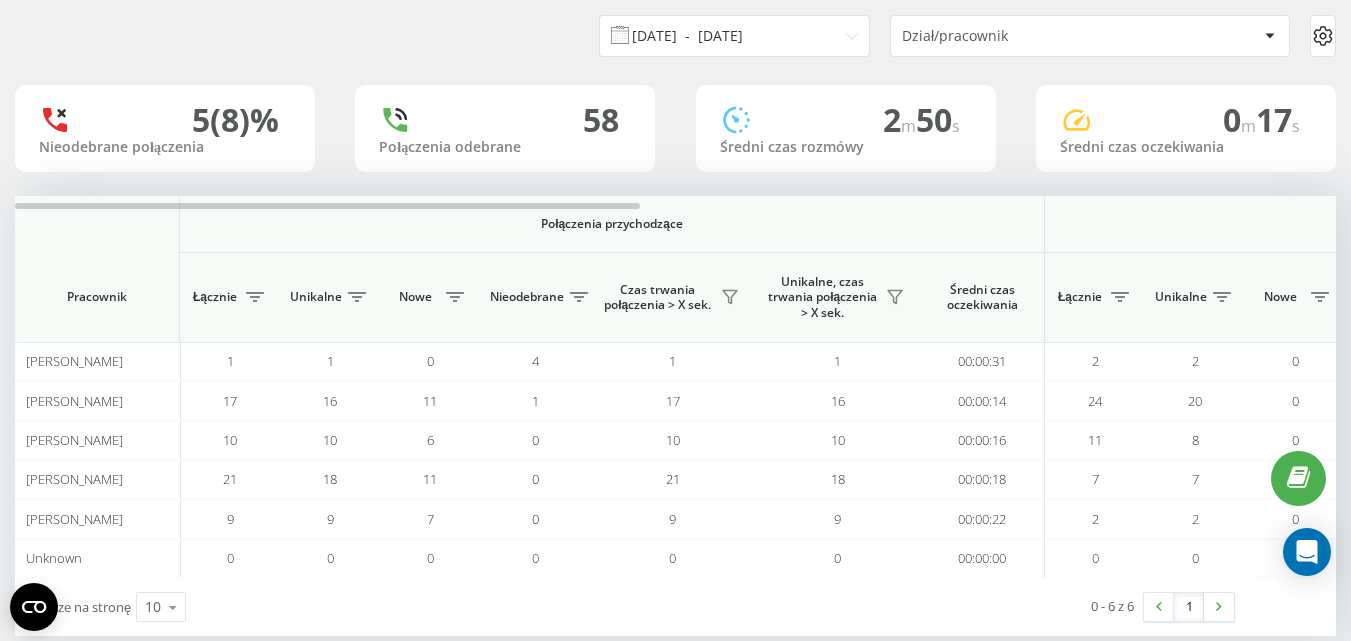 click on "[DATE]  -  [DATE]" at bounding box center [734, 36] 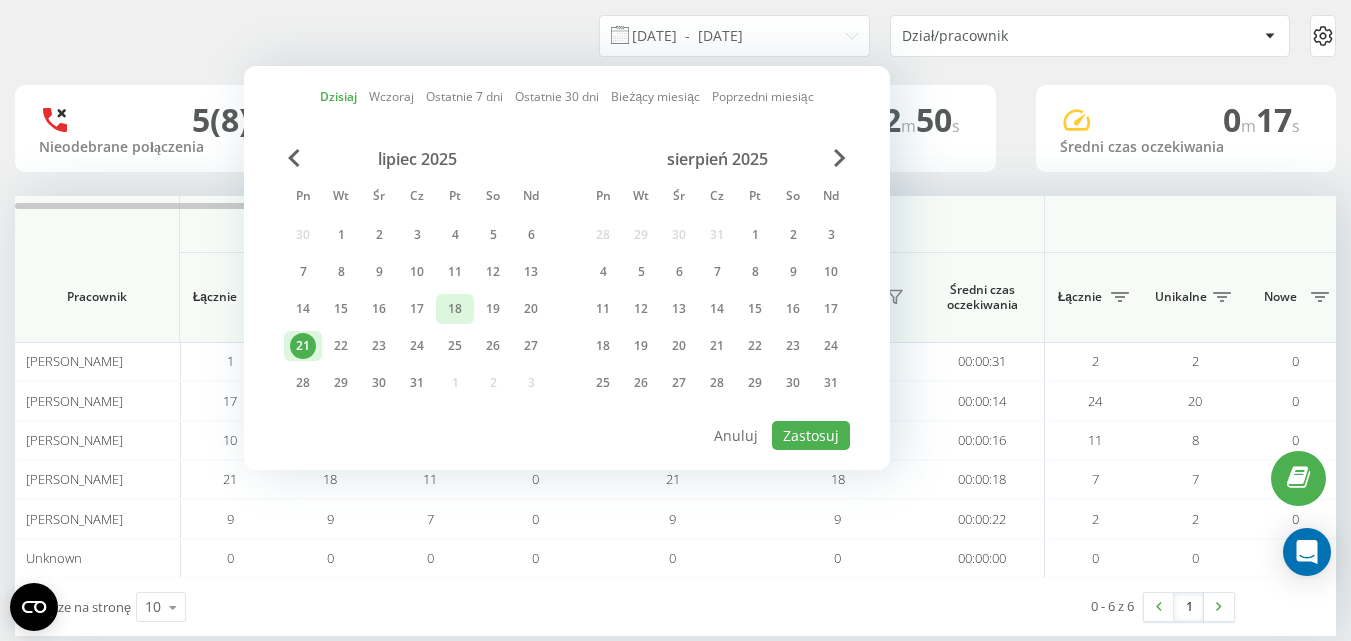 click on "18" at bounding box center (455, 309) 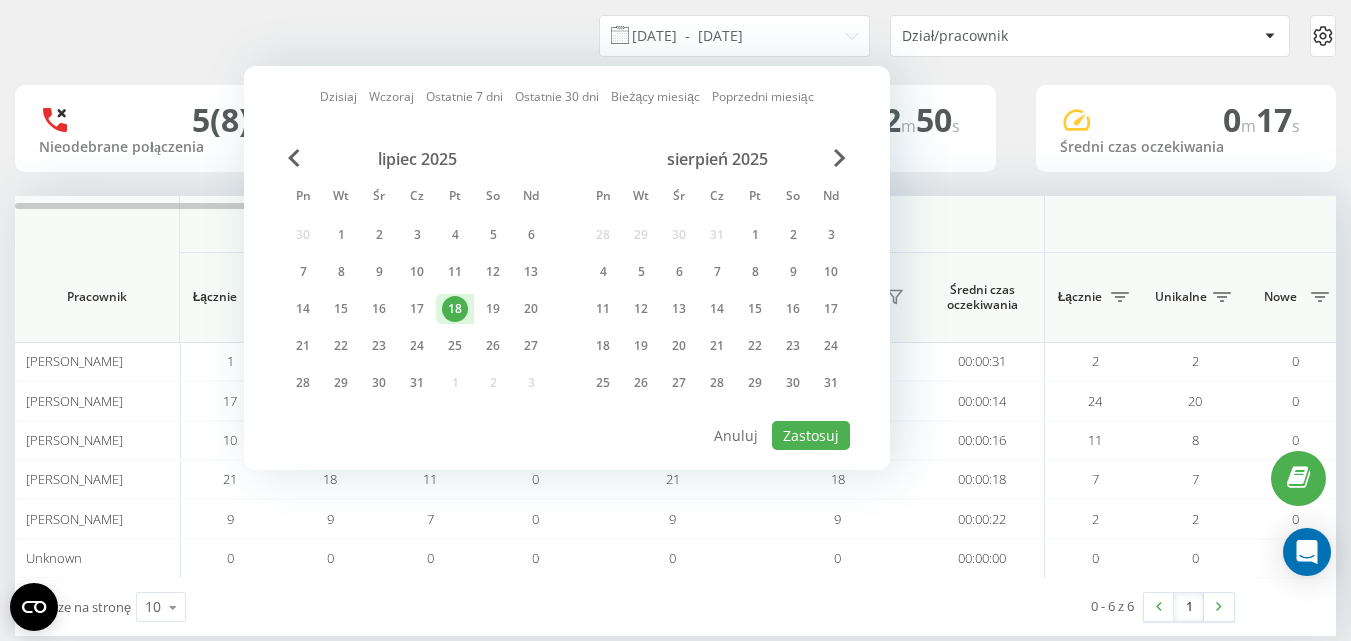 click on "18" at bounding box center [455, 309] 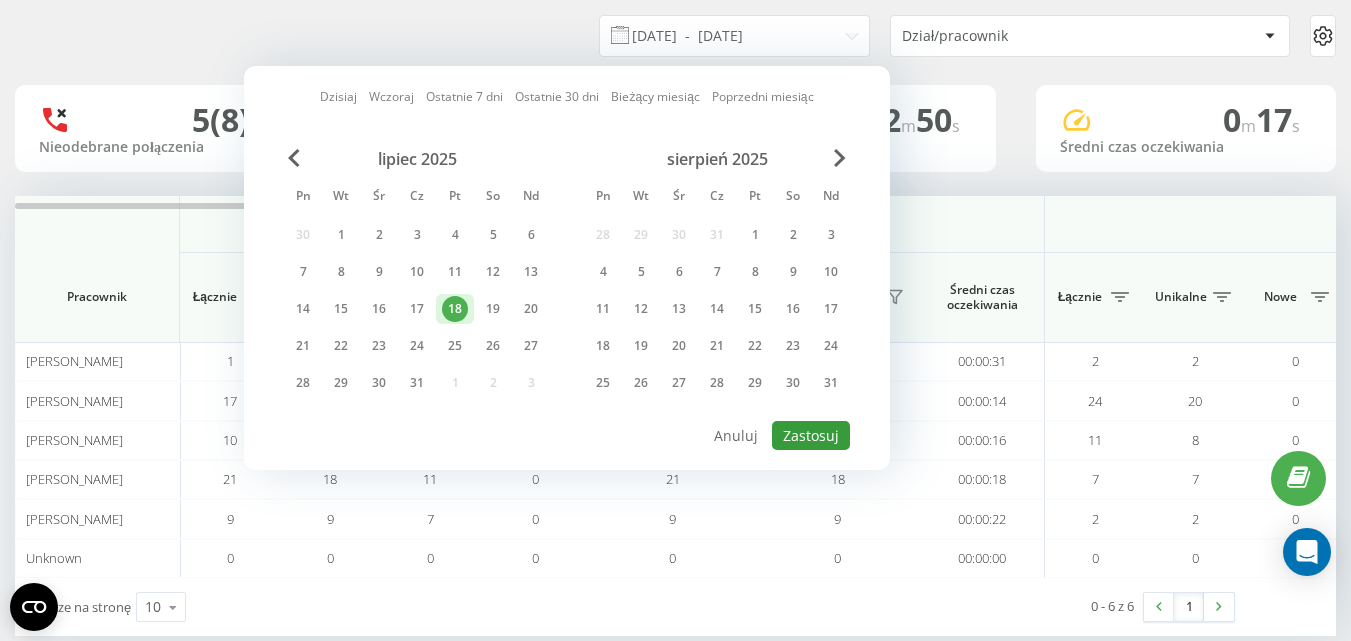 click on "Zastosuj" at bounding box center (811, 435) 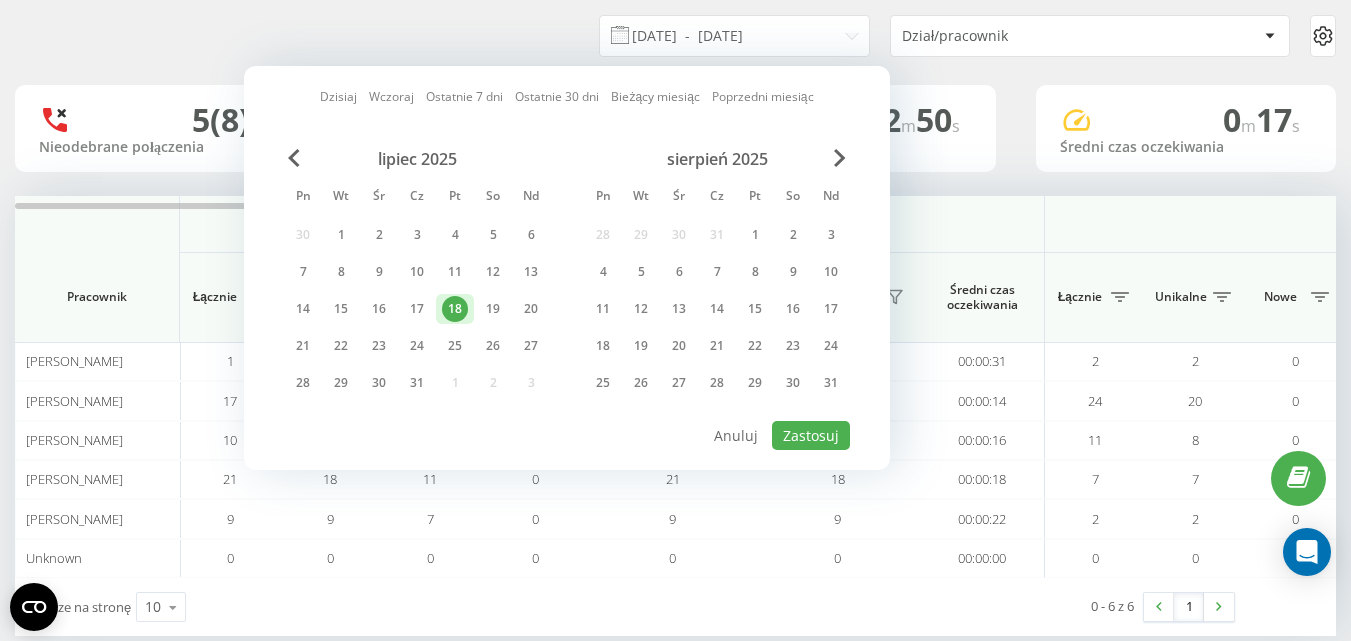 scroll, scrollTop: 0, scrollLeft: 0, axis: both 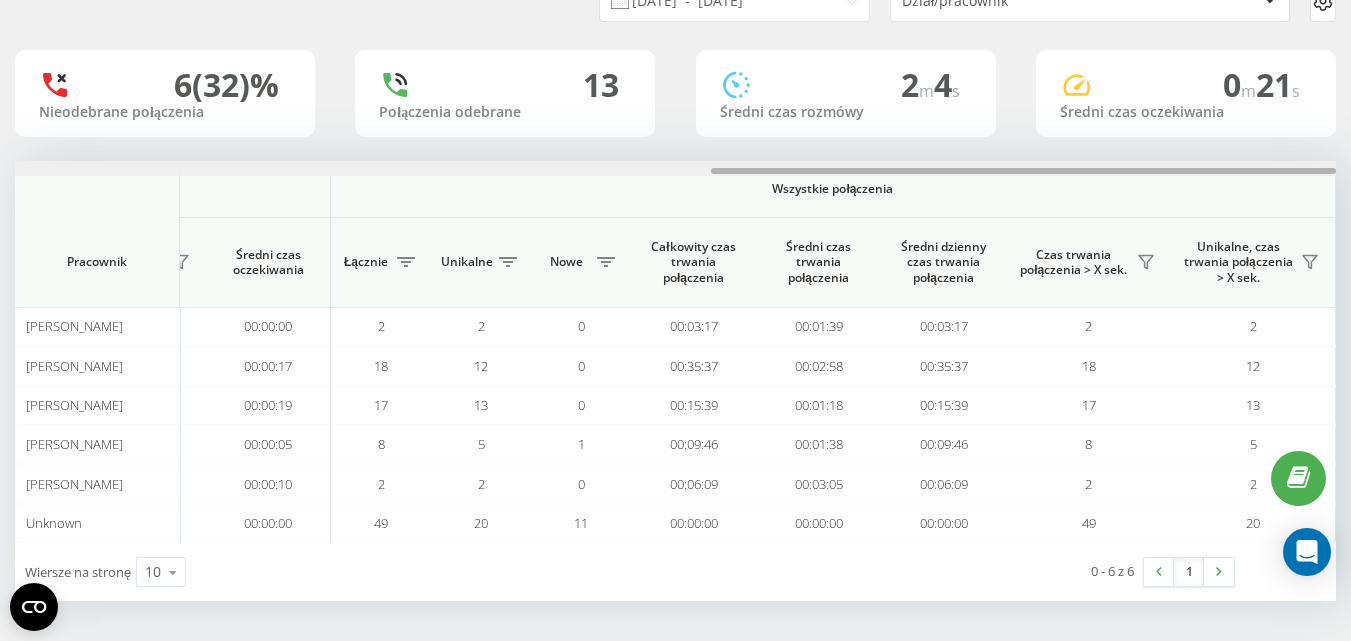 drag, startPoint x: 565, startPoint y: 169, endPoint x: 1288, endPoint y: 193, distance: 723.39825 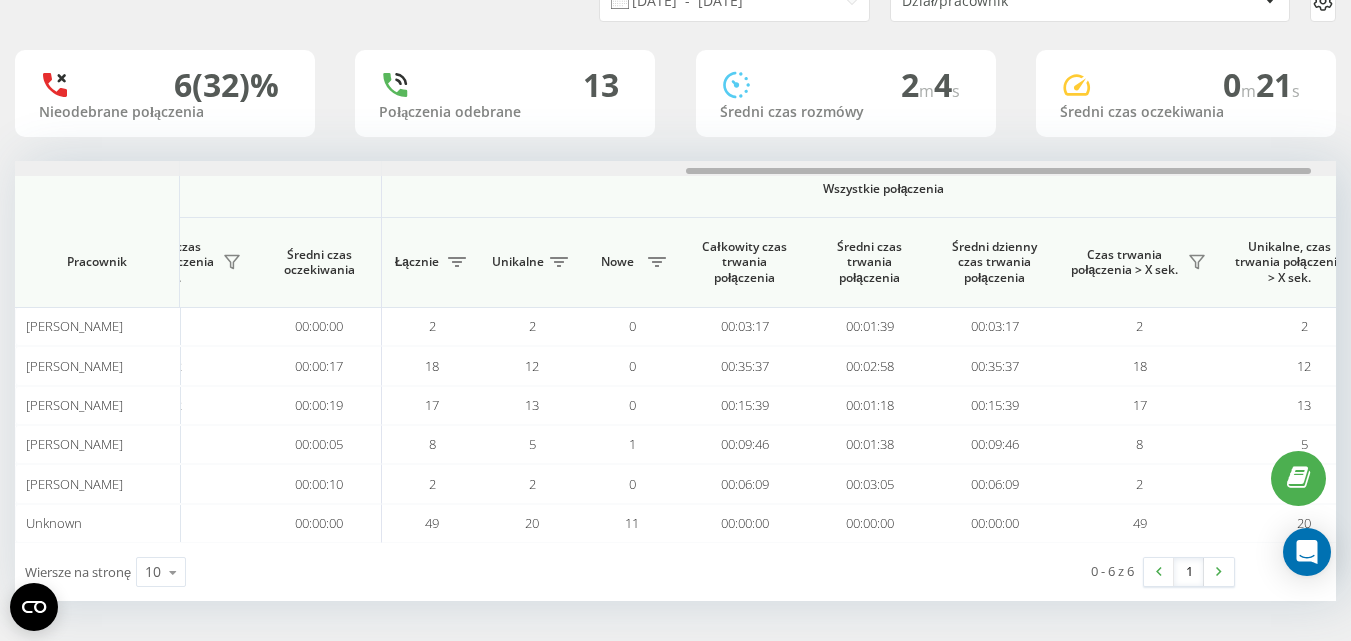 scroll, scrollTop: 0, scrollLeft: 1469, axis: horizontal 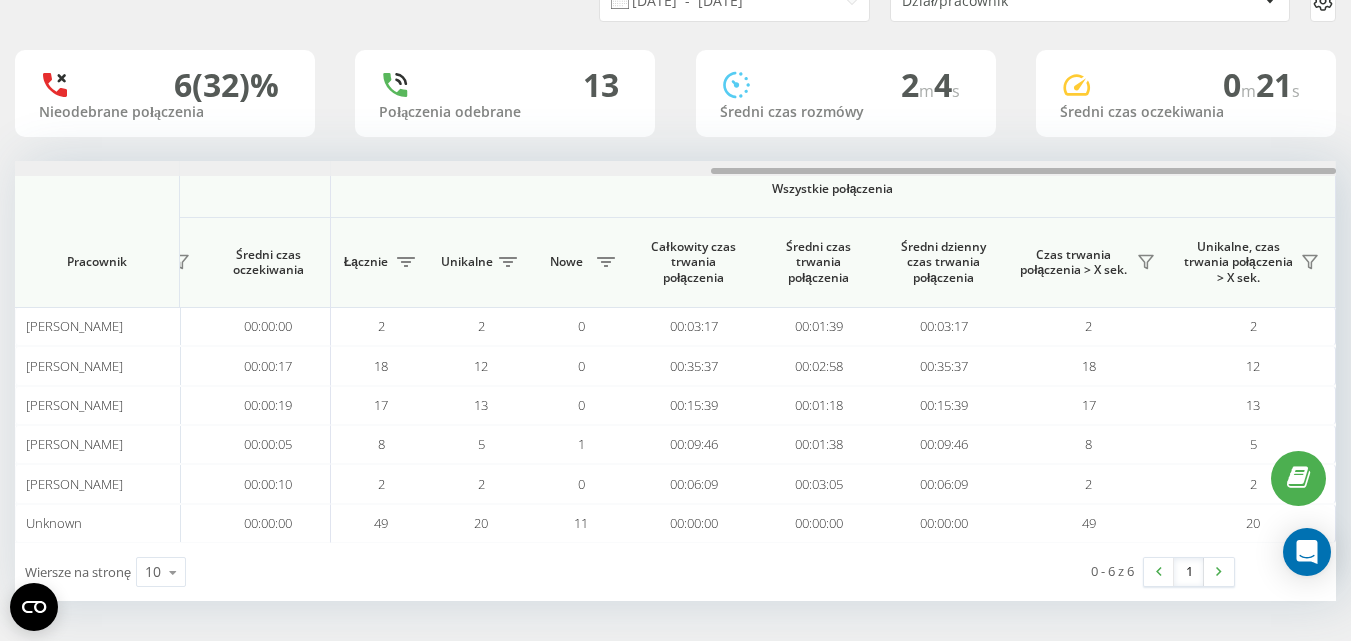 drag, startPoint x: 1278, startPoint y: 170, endPoint x: 1365, endPoint y: 227, distance: 104.00961 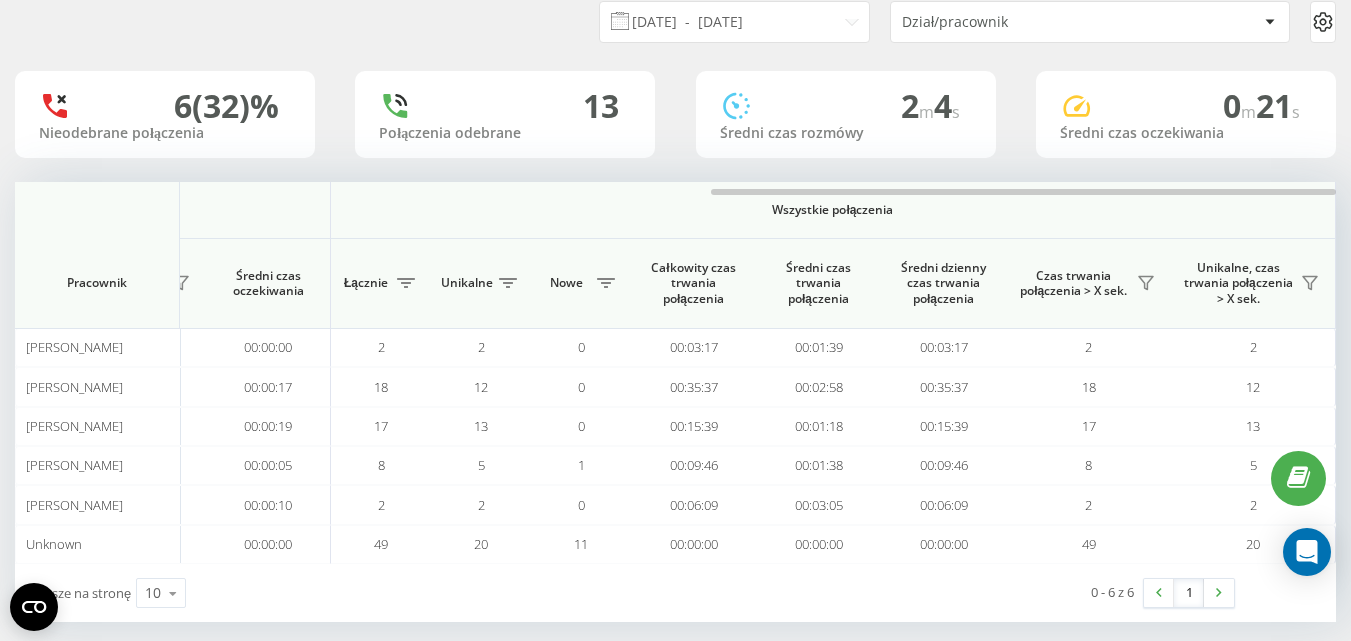 scroll, scrollTop: 95, scrollLeft: 0, axis: vertical 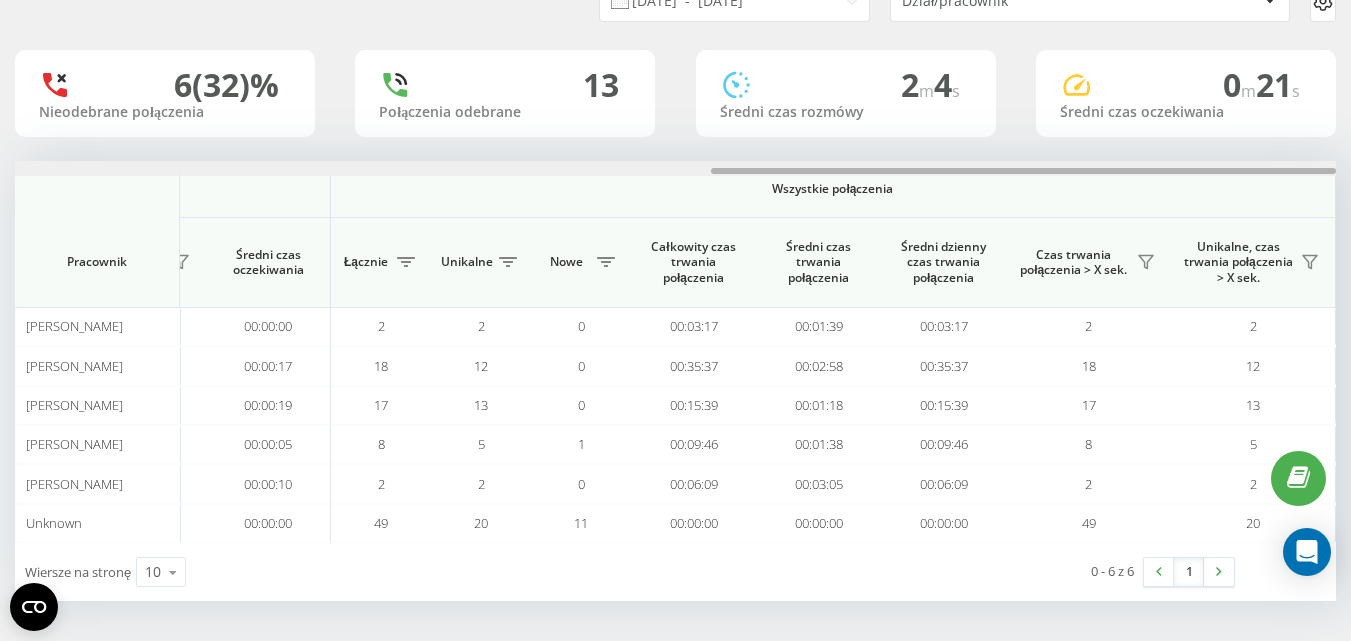 drag, startPoint x: 1291, startPoint y: 170, endPoint x: 1299, endPoint y: 211, distance: 41.773197 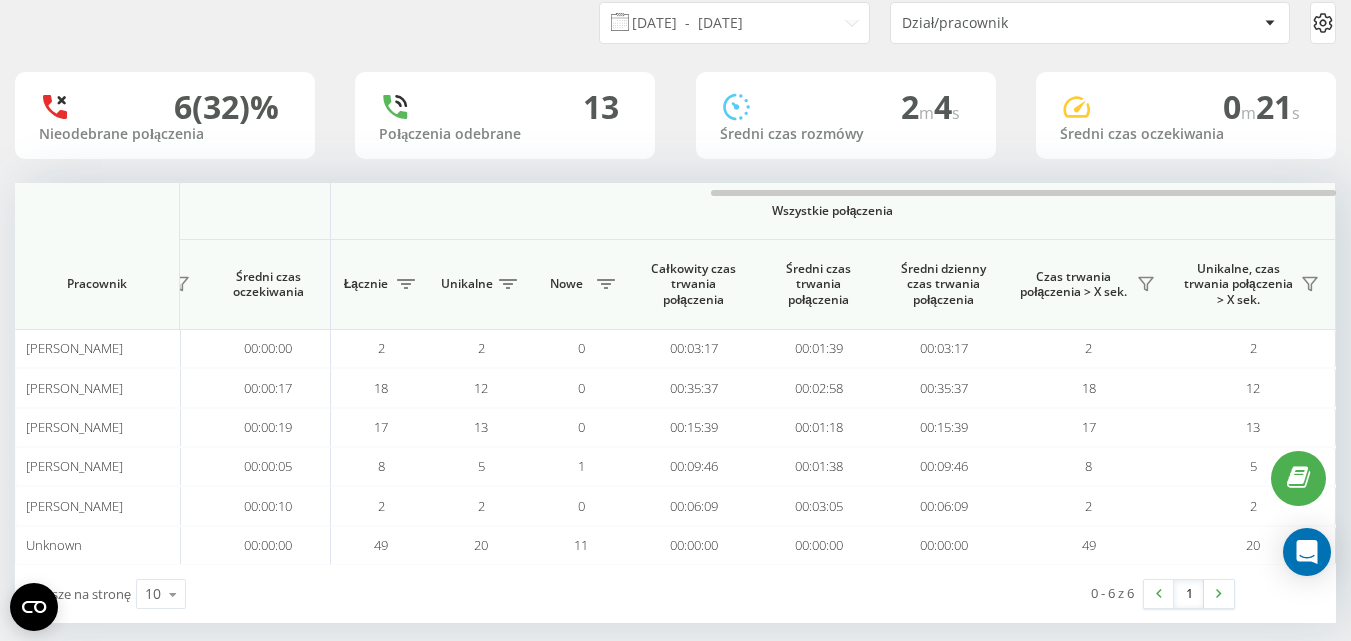 scroll, scrollTop: 90, scrollLeft: 0, axis: vertical 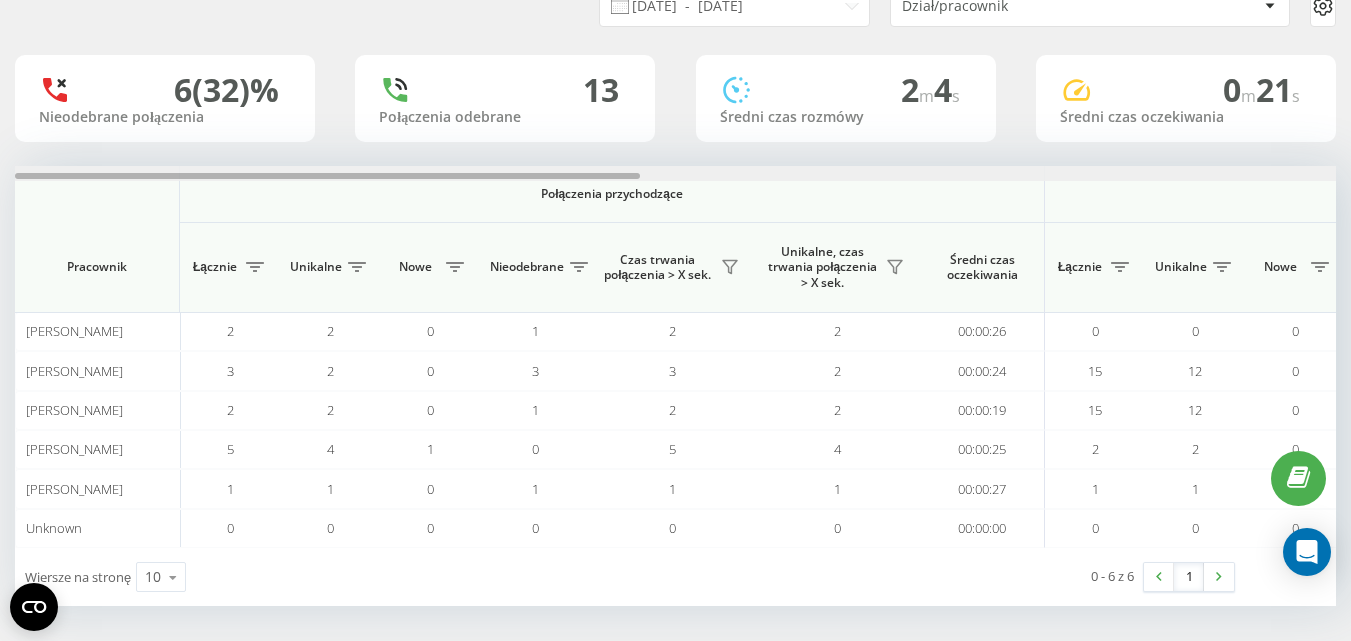 drag, startPoint x: 1053, startPoint y: 174, endPoint x: 244, endPoint y: 175, distance: 809.0006 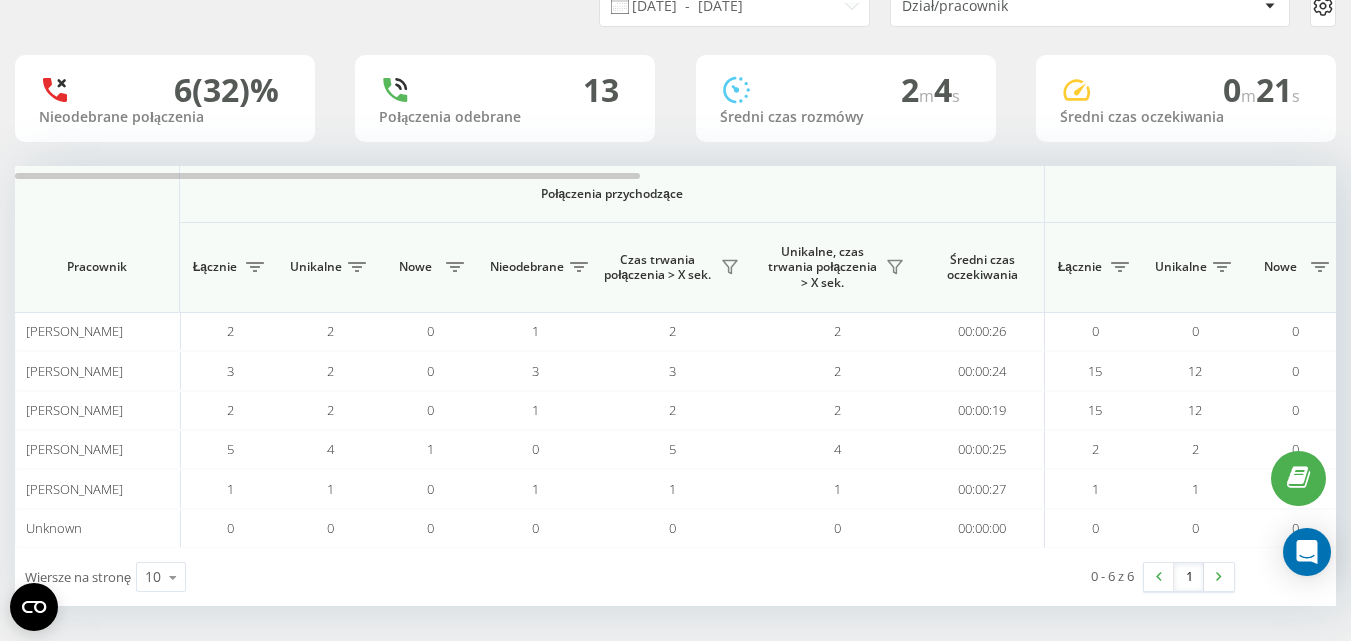scroll, scrollTop: 0, scrollLeft: 0, axis: both 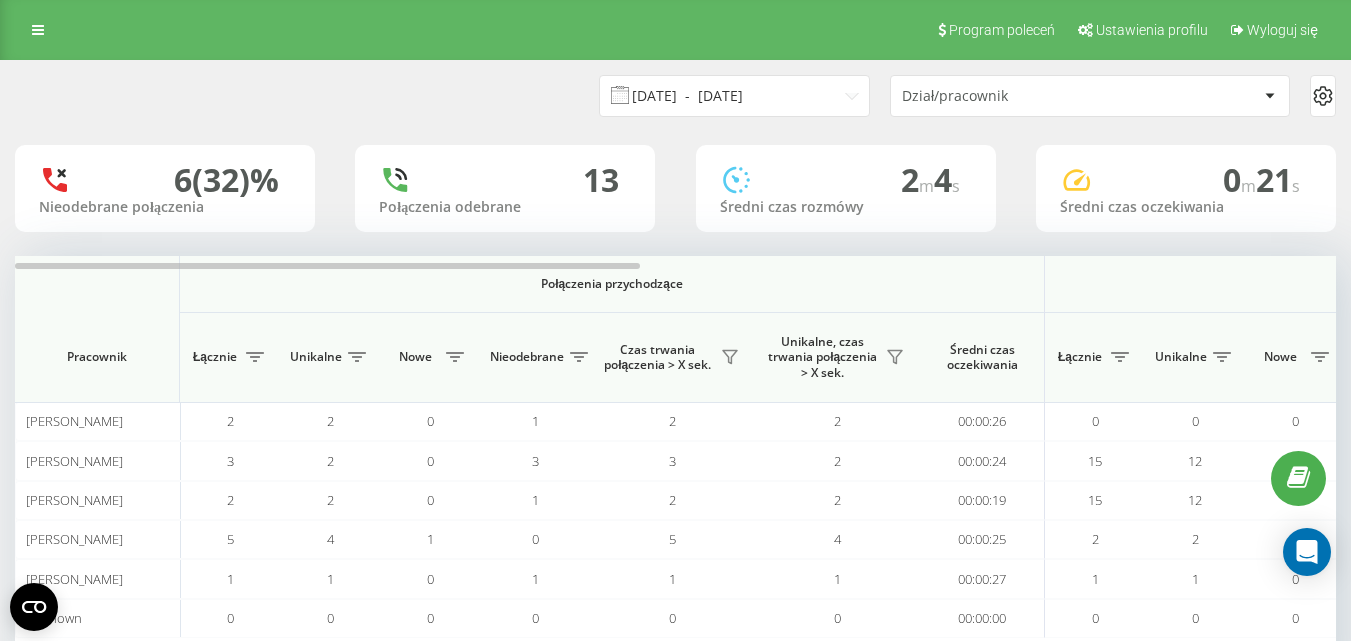 click on "[DATE]  -  [DATE]" at bounding box center (734, 96) 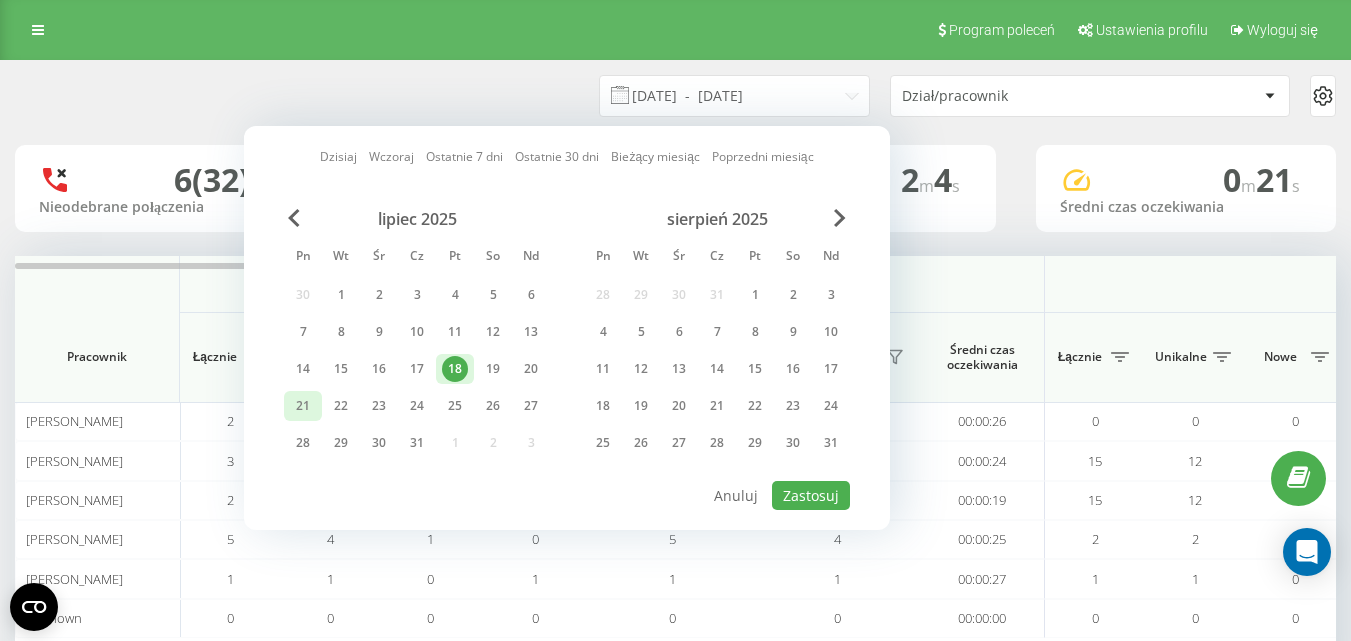 click on "21" at bounding box center [303, 406] 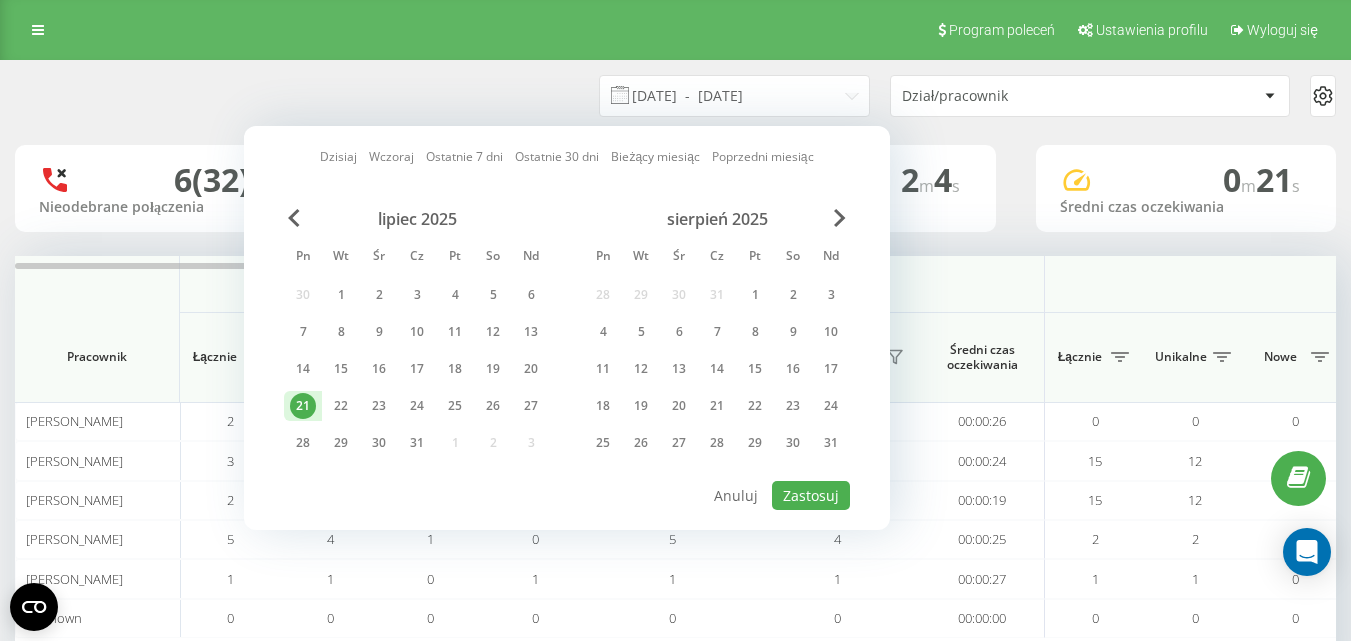 click on "21" at bounding box center (303, 406) 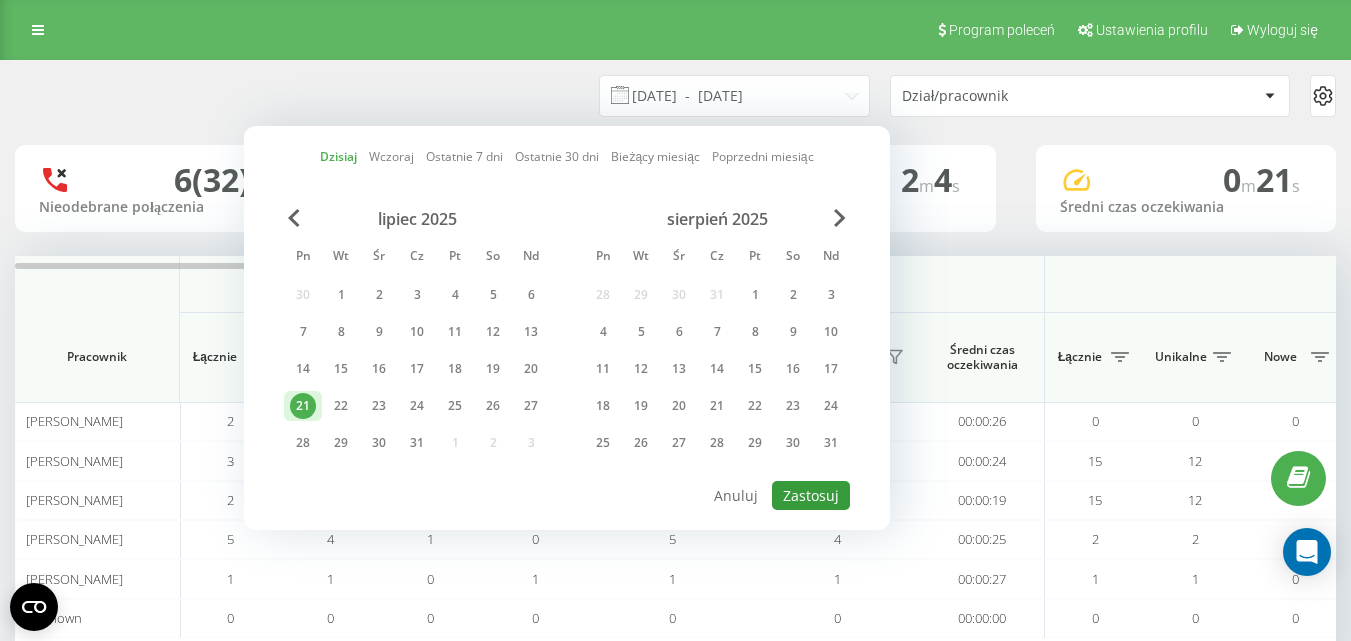 click on "Zastosuj" at bounding box center (811, 495) 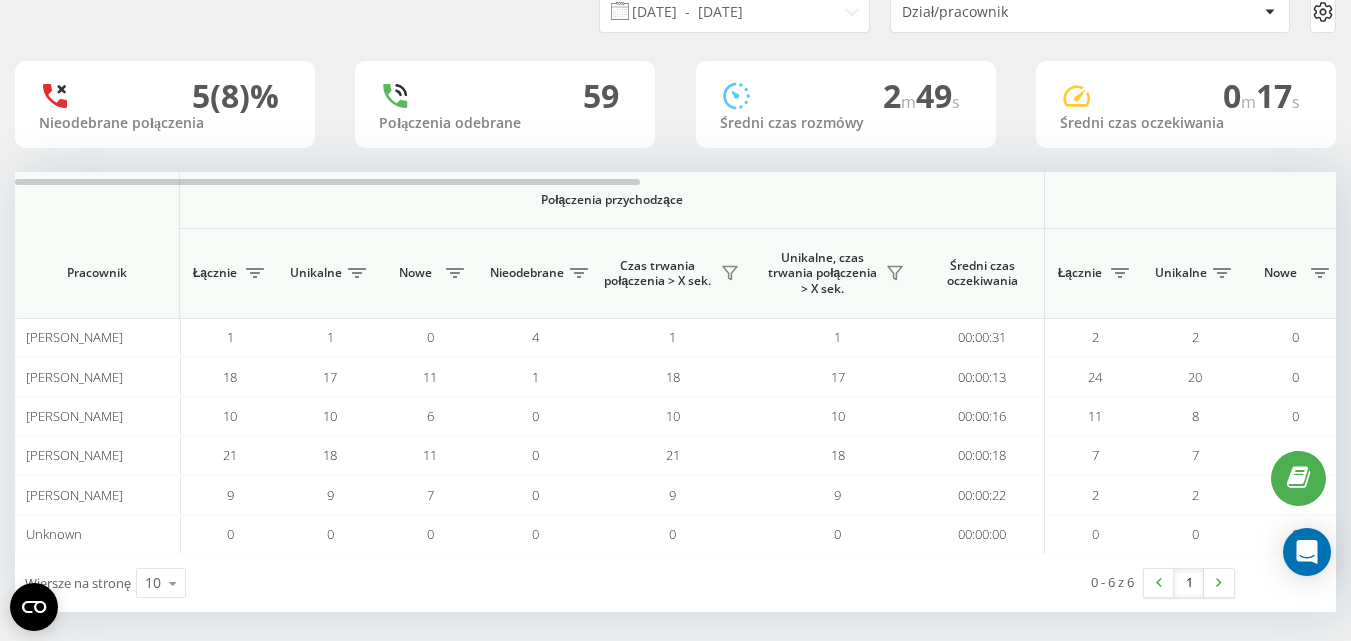 scroll, scrollTop: 95, scrollLeft: 0, axis: vertical 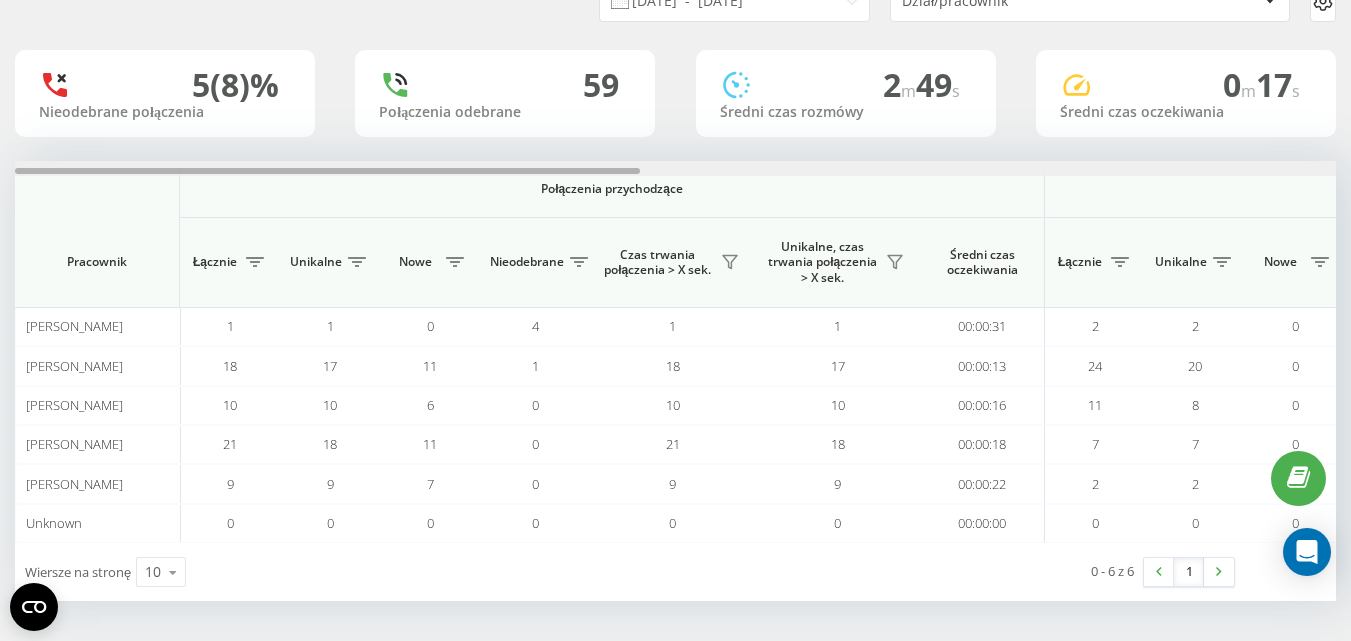 drag, startPoint x: 621, startPoint y: 171, endPoint x: 593, endPoint y: 174, distance: 28.160255 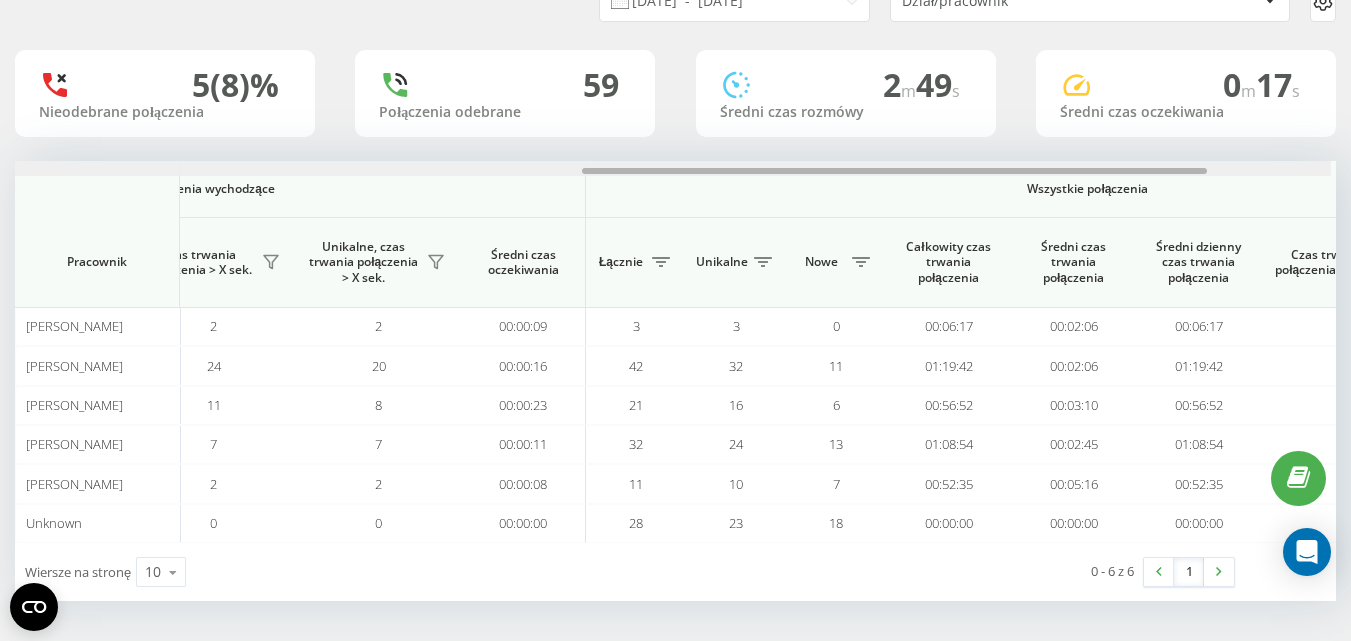 scroll, scrollTop: 0, scrollLeft: 1230, axis: horizontal 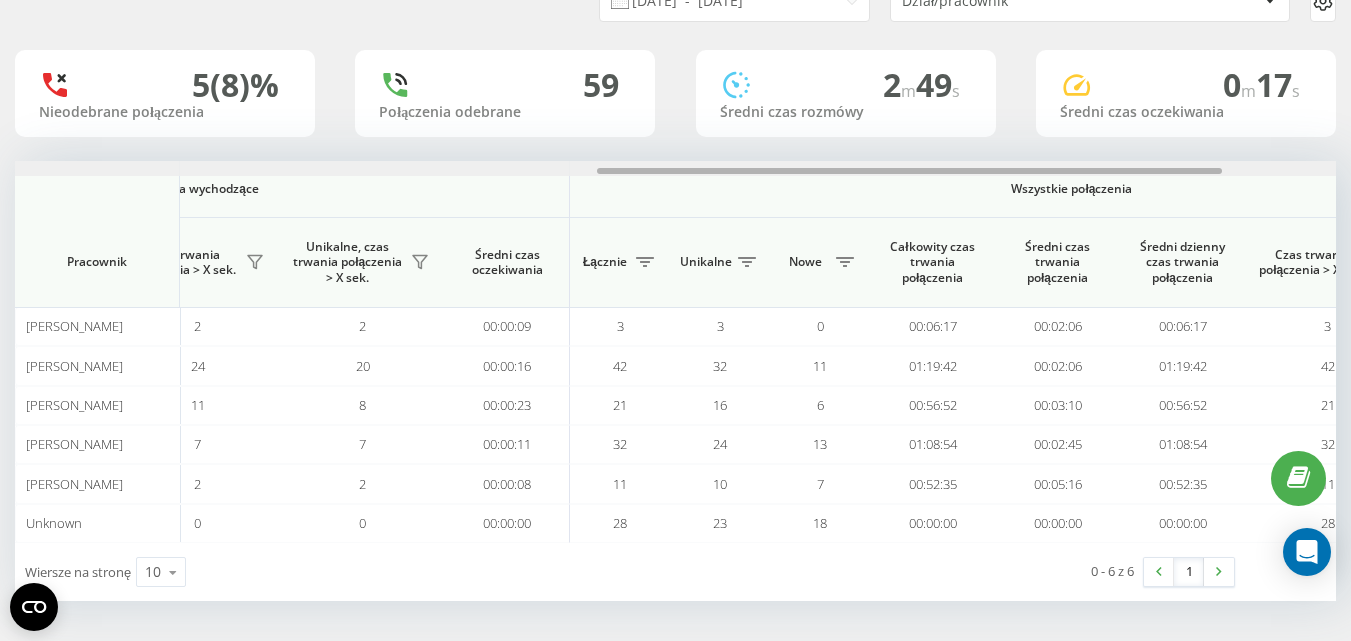 drag, startPoint x: 593, startPoint y: 174, endPoint x: 1176, endPoint y: 238, distance: 586.5023 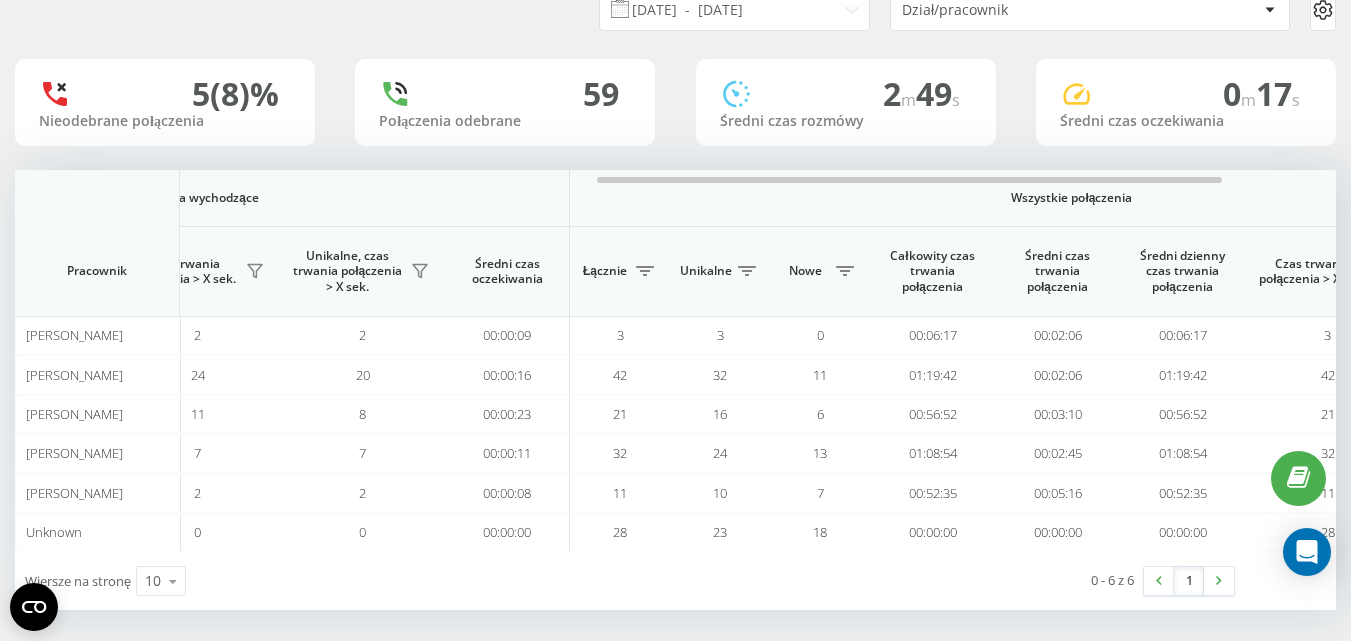 scroll, scrollTop: 95, scrollLeft: 0, axis: vertical 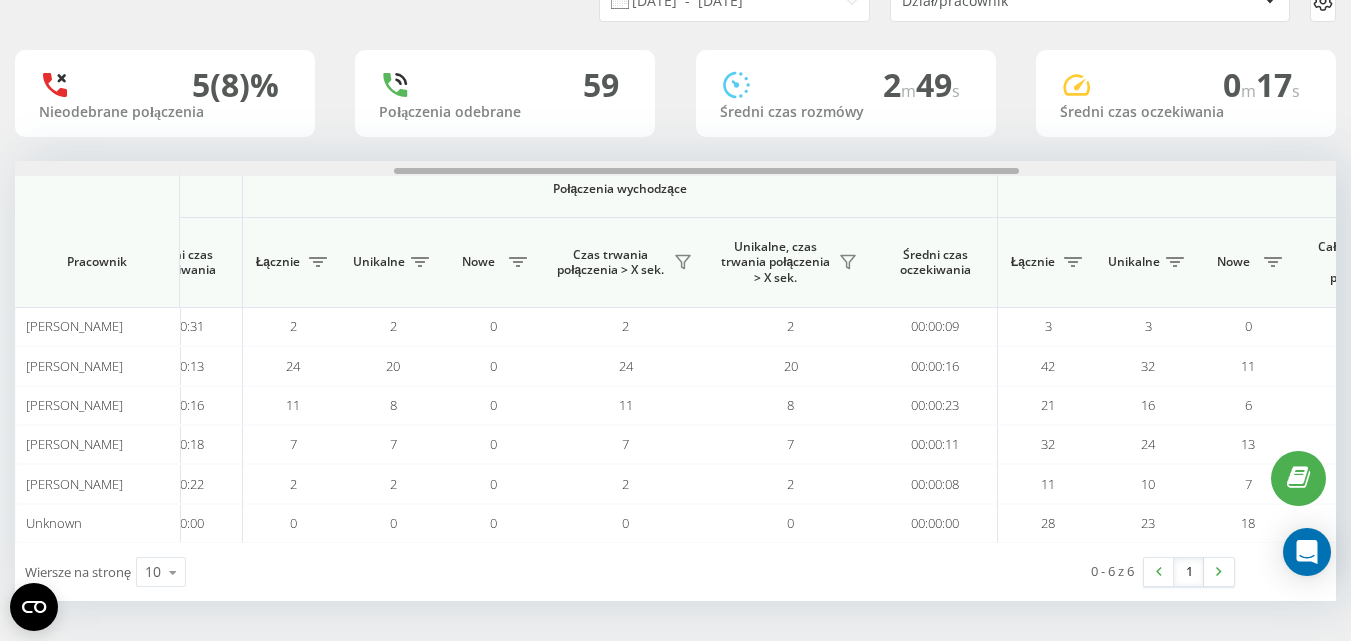 drag, startPoint x: 987, startPoint y: 171, endPoint x: 784, endPoint y: 174, distance: 203.02217 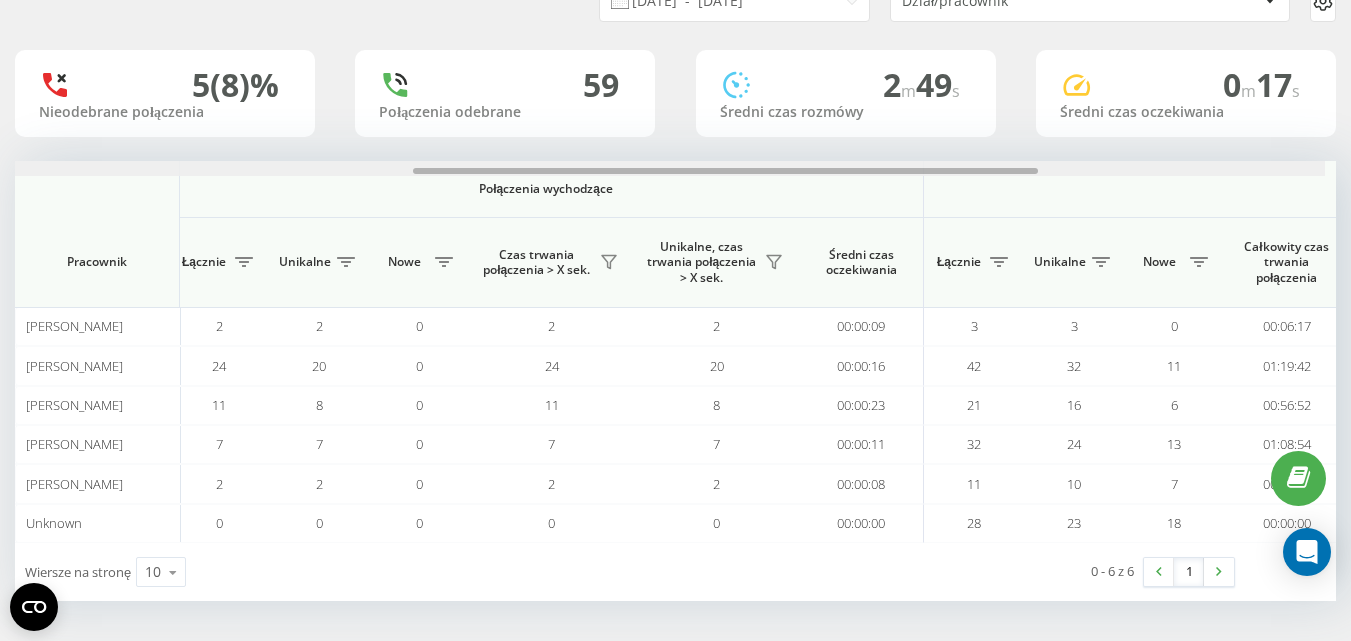 scroll, scrollTop: 0, scrollLeft: 865, axis: horizontal 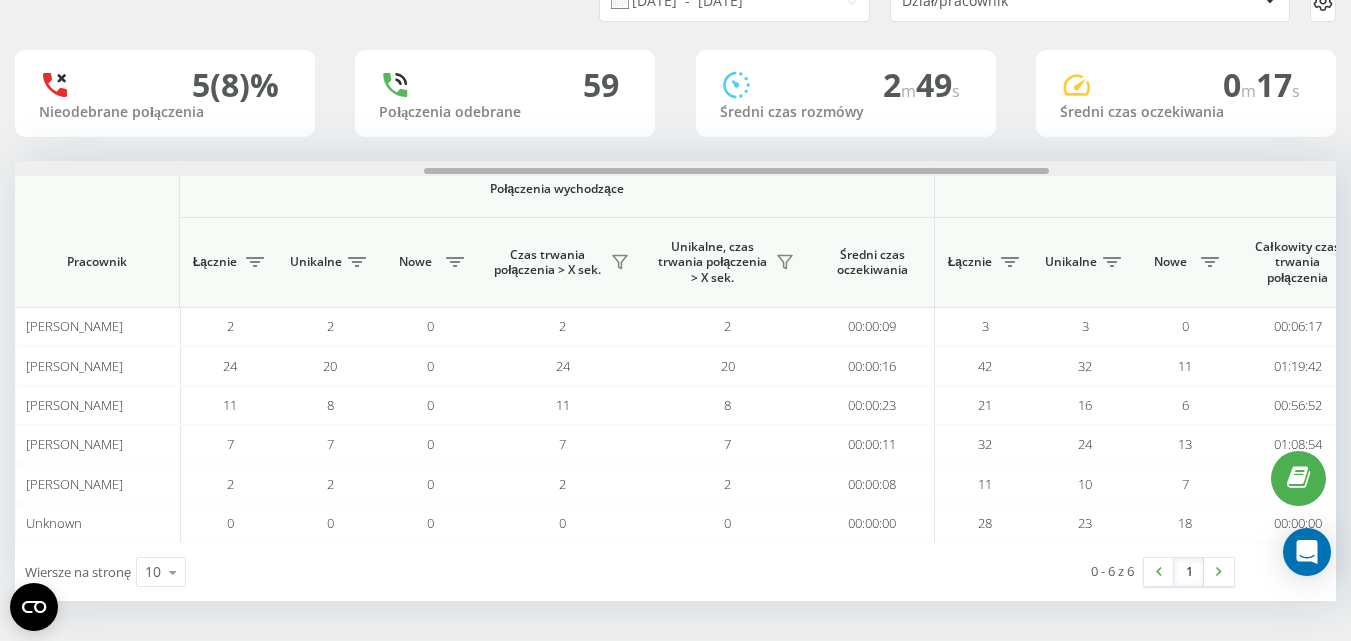 drag, startPoint x: 784, startPoint y: 174, endPoint x: 814, endPoint y: 203, distance: 41.725292 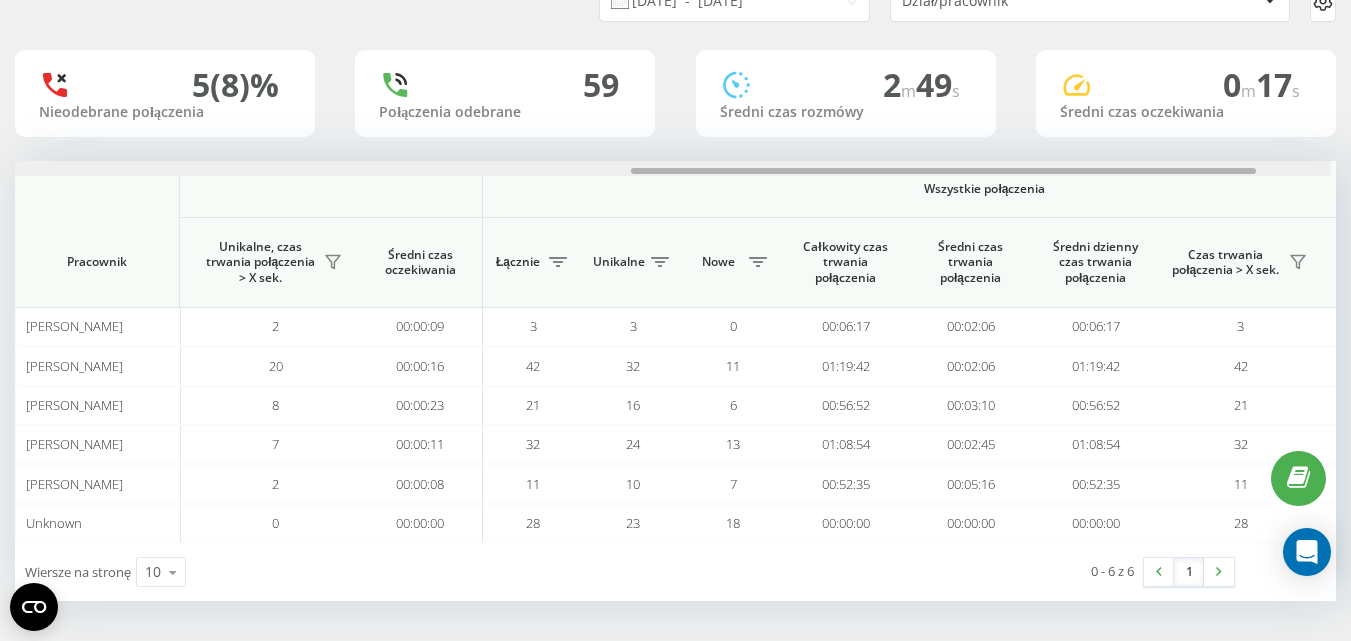 scroll, scrollTop: 0, scrollLeft: 1304, axis: horizontal 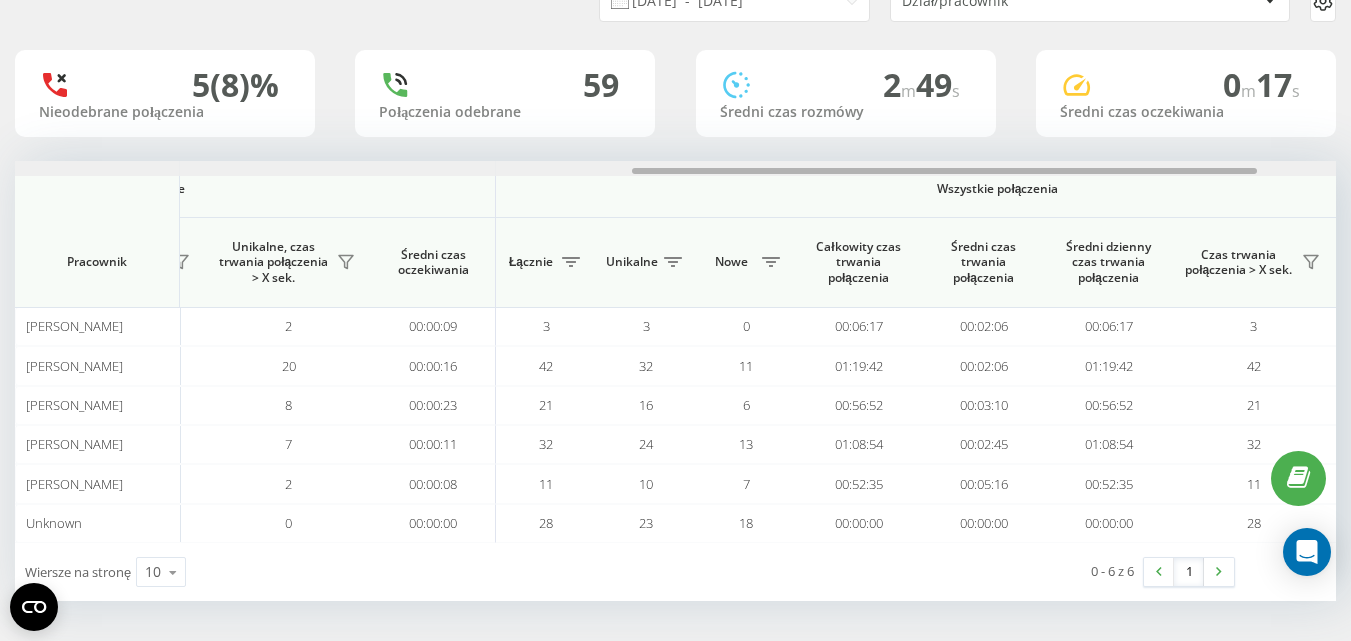 drag, startPoint x: 898, startPoint y: 170, endPoint x: 1106, endPoint y: 170, distance: 208 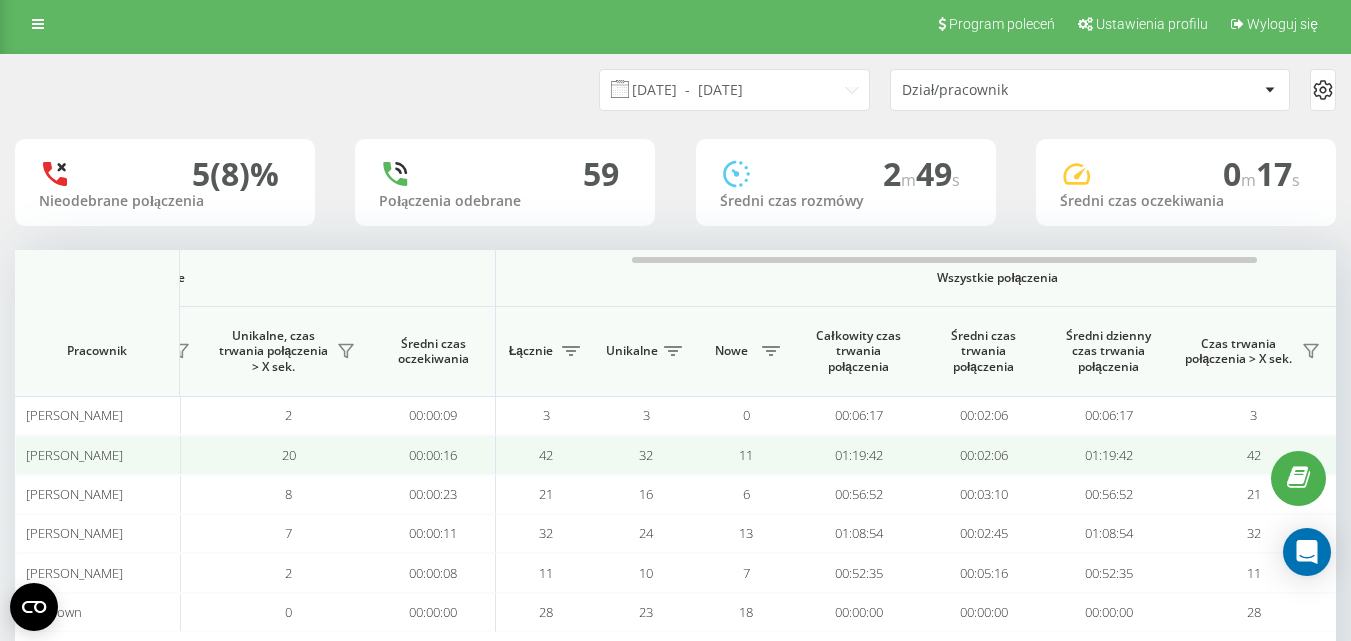 scroll, scrollTop: 0, scrollLeft: 0, axis: both 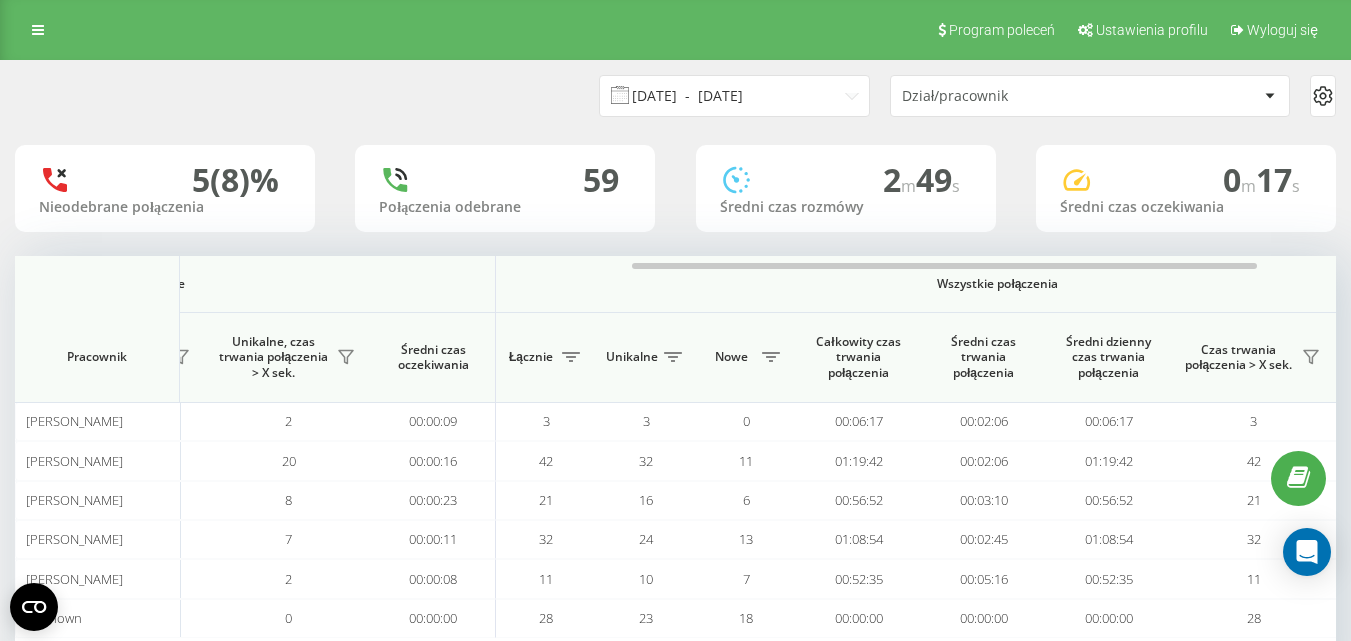 click on "[DATE]  -  [DATE]" at bounding box center [734, 96] 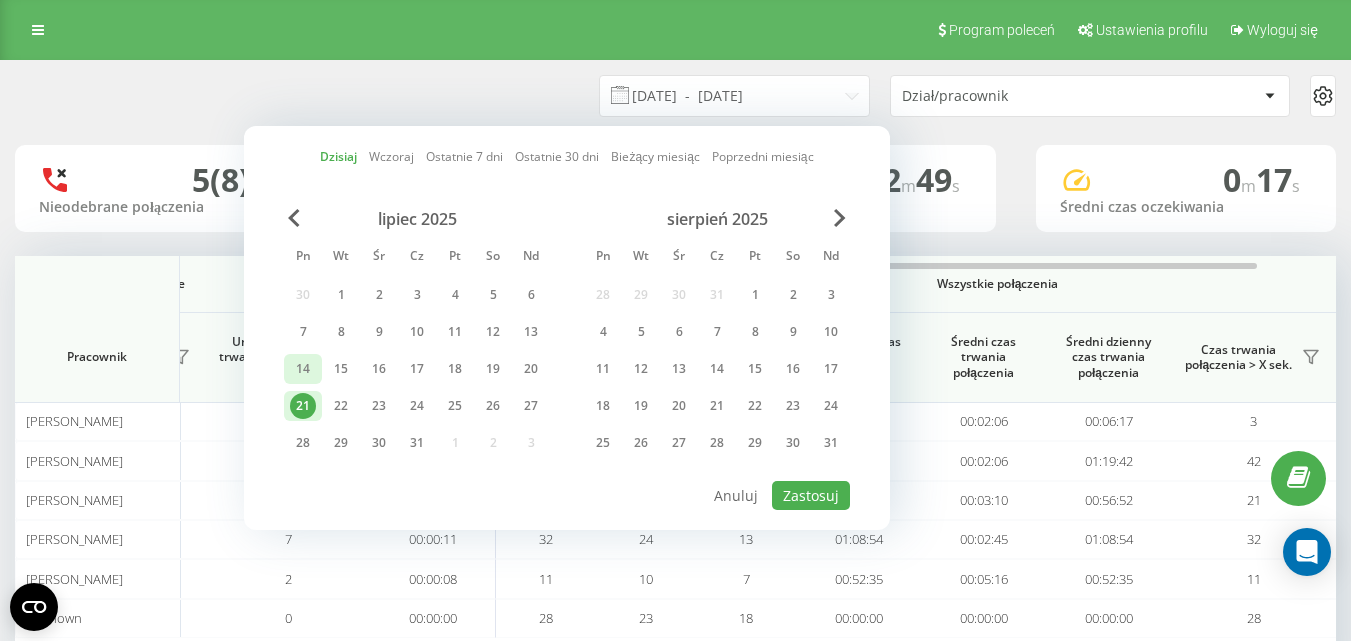 click on "14" at bounding box center [303, 369] 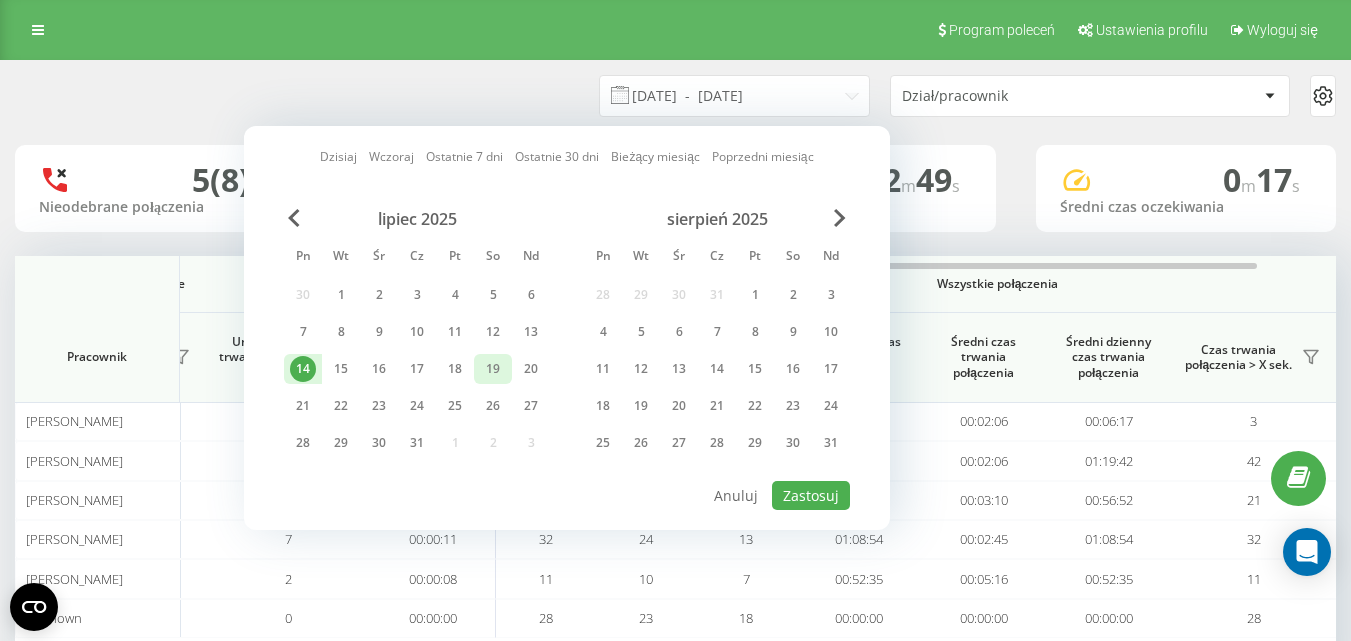 click on "19" at bounding box center (493, 369) 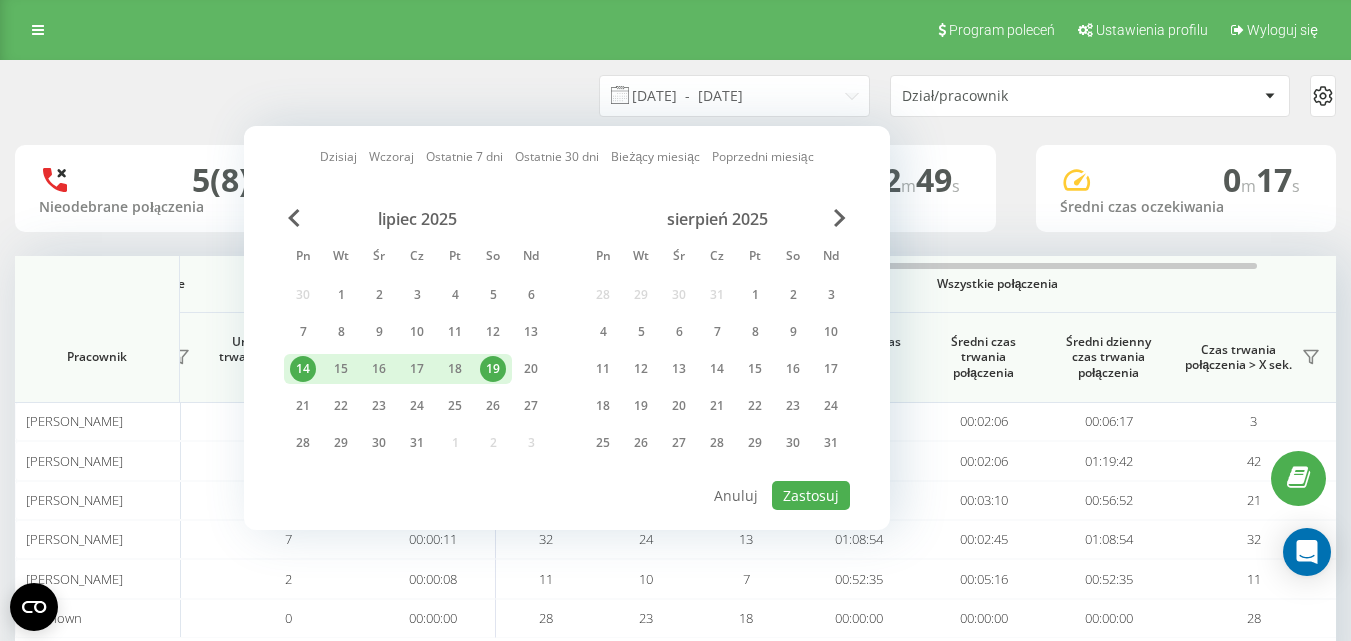 click on "19" at bounding box center (493, 369) 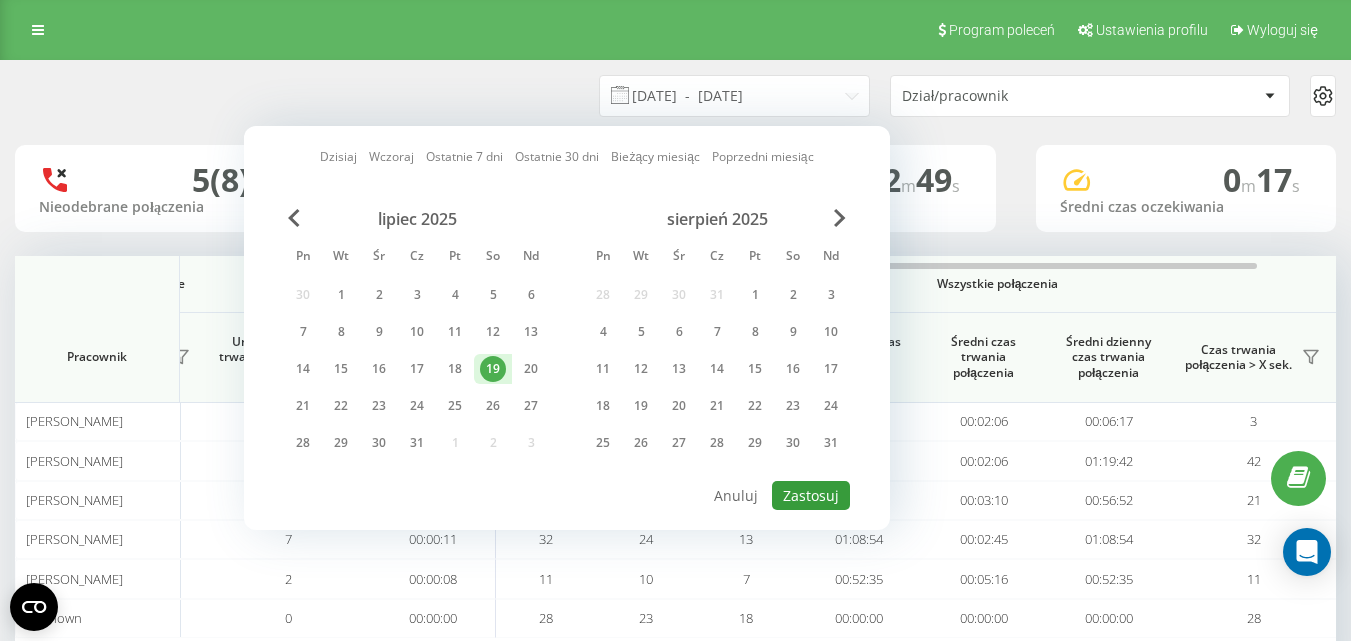 click on "Zastosuj" at bounding box center [811, 495] 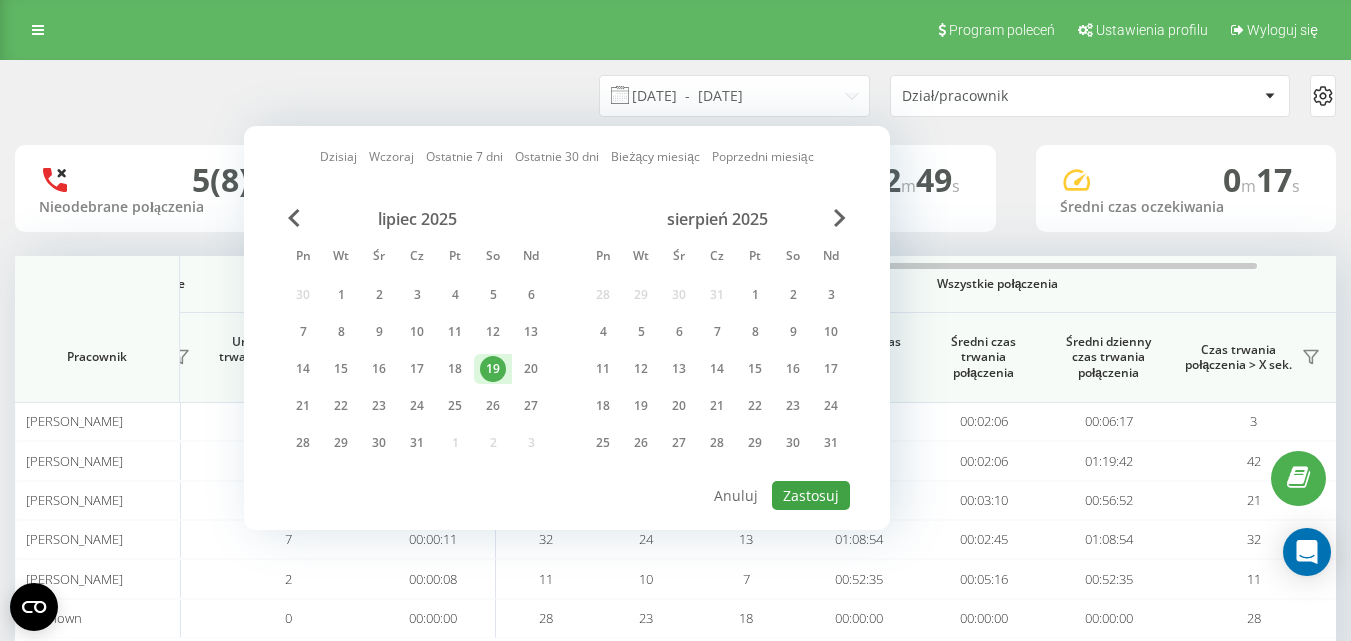 type on "[DATE]  -  [DATE]" 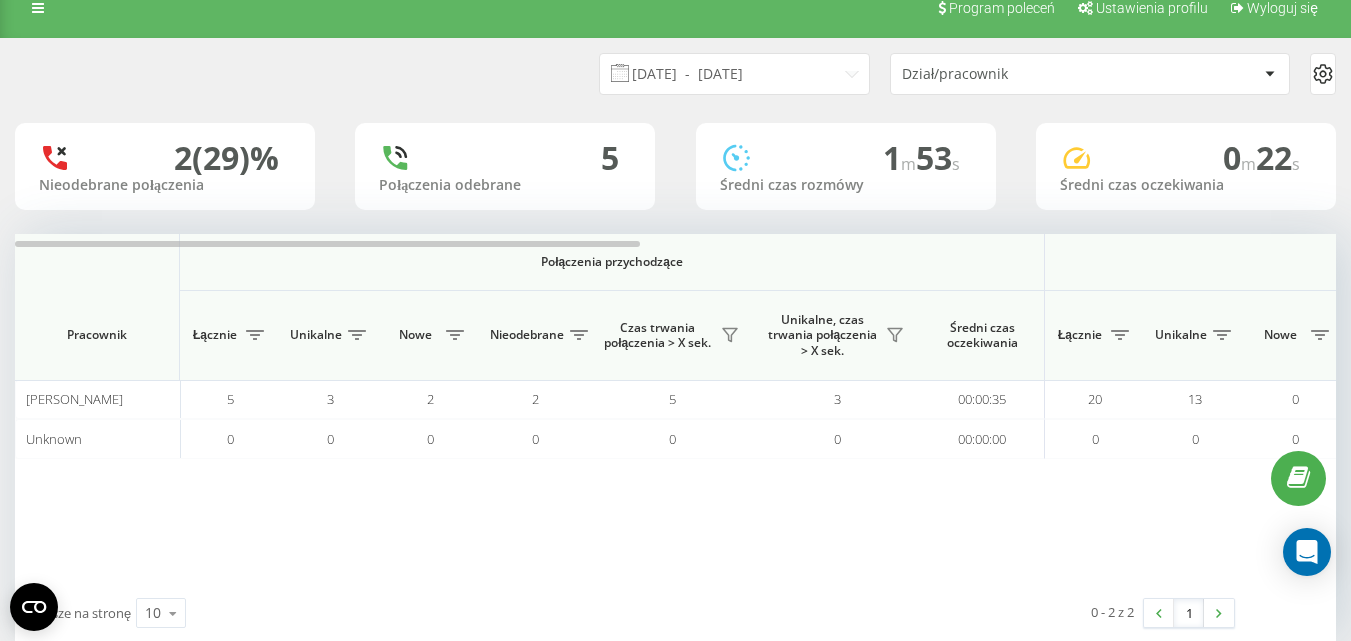 scroll, scrollTop: 30, scrollLeft: 0, axis: vertical 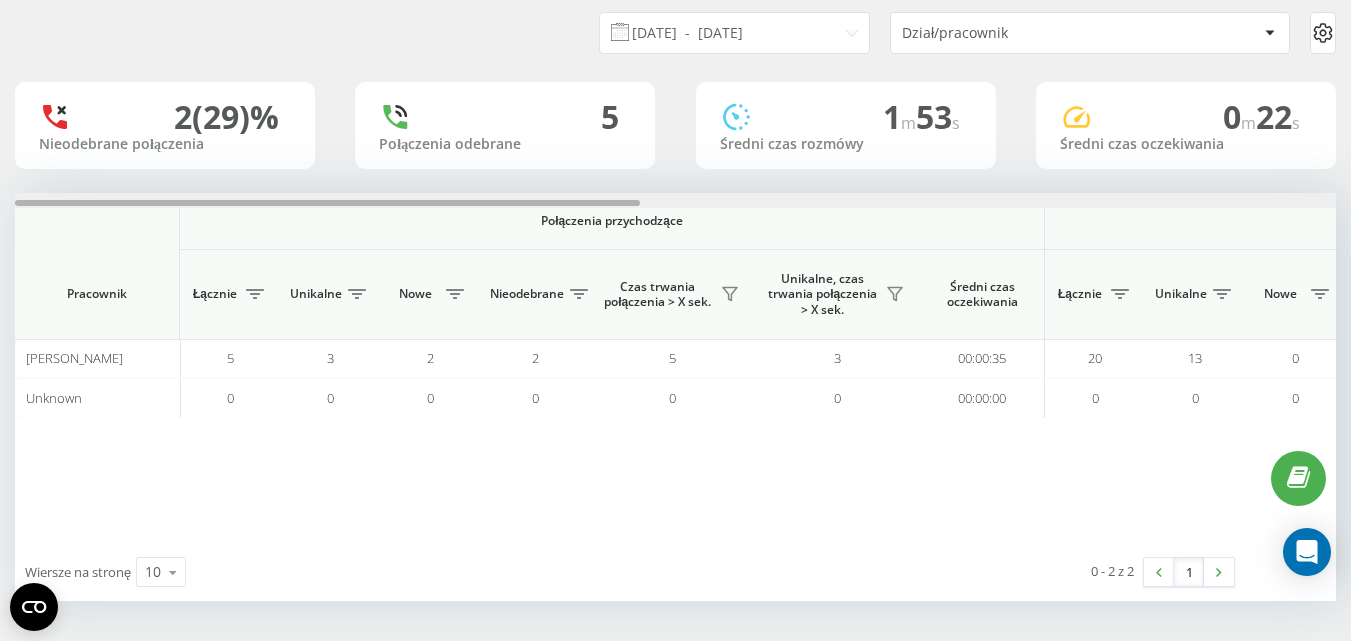 drag, startPoint x: 596, startPoint y: 205, endPoint x: 233, endPoint y: 235, distance: 364.23755 